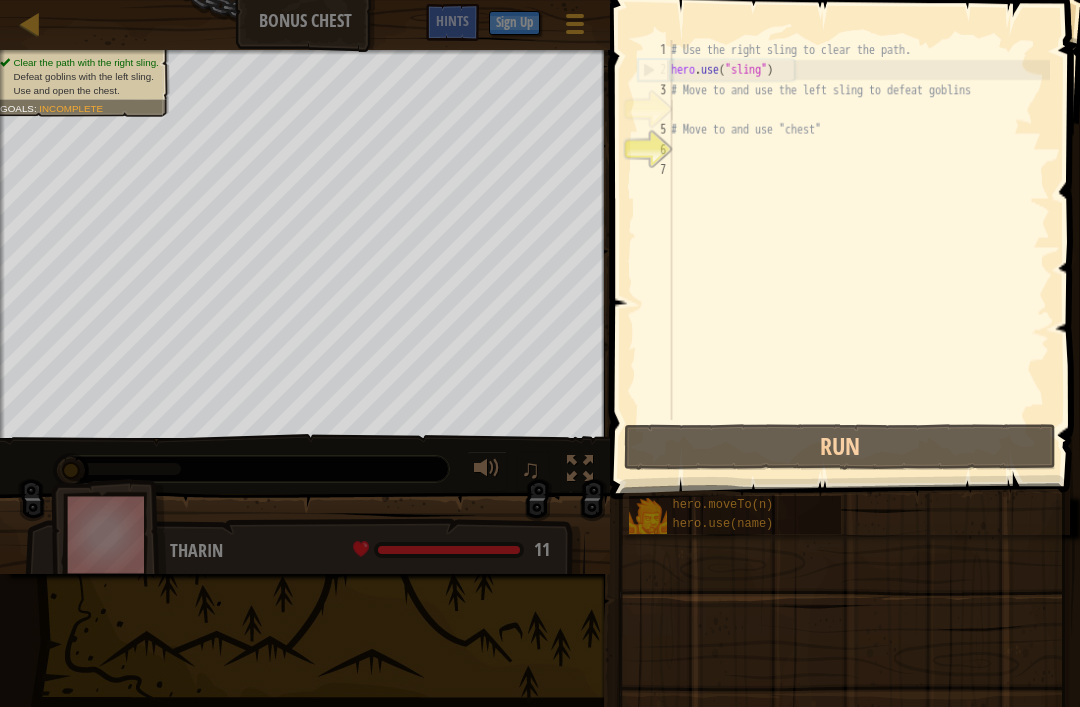 scroll, scrollTop: 0, scrollLeft: 0, axis: both 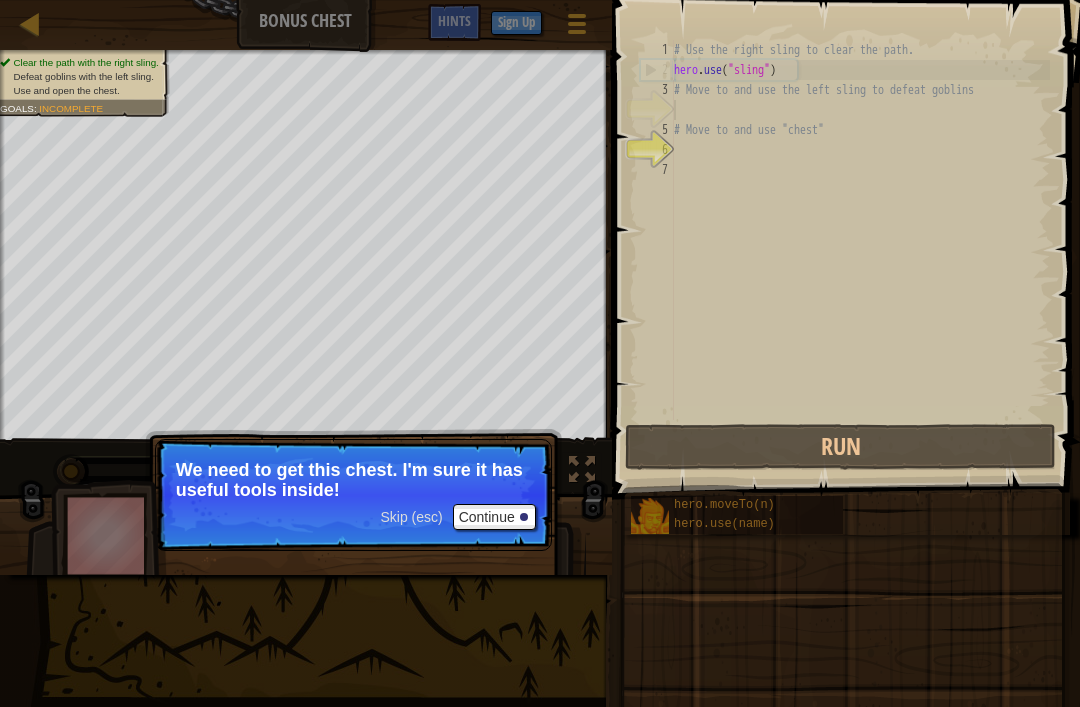 click on "Continue" at bounding box center (494, 517) 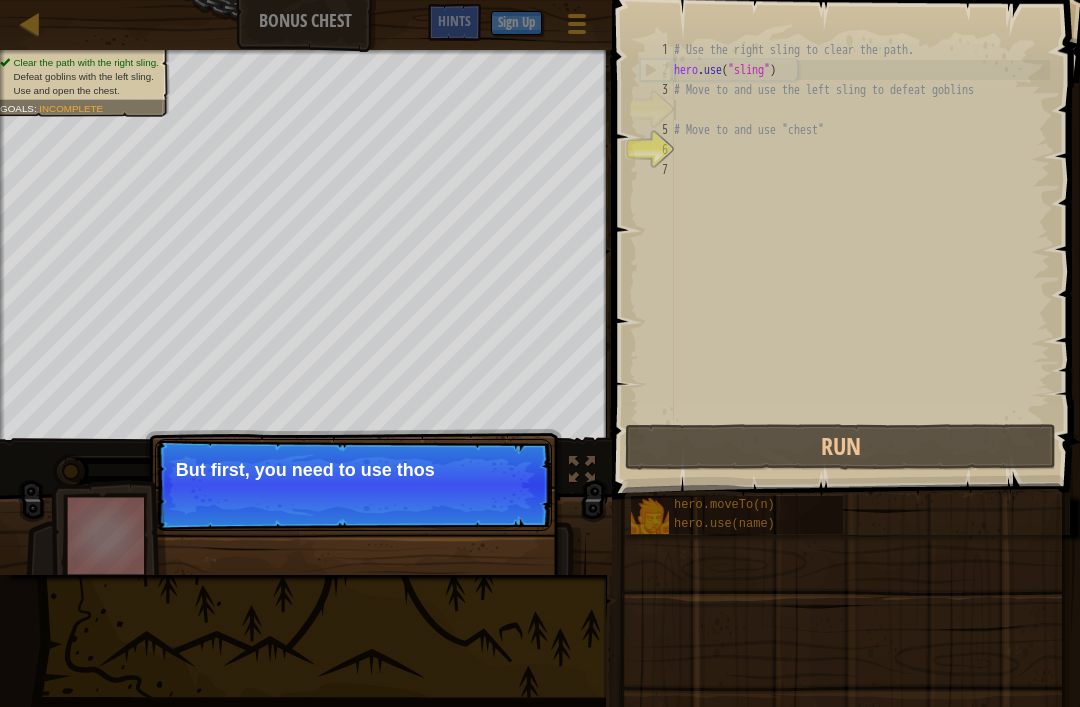 click on "Skip (esc) Continue  But first, you need to use thos" at bounding box center (353, 587) 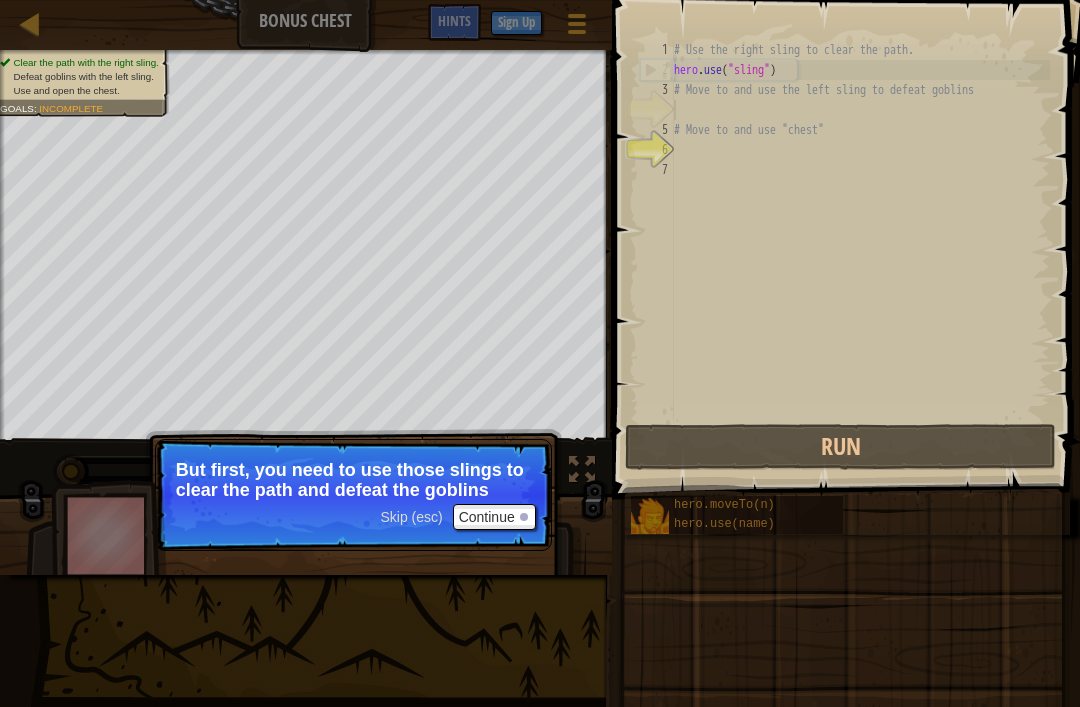 click on "Continue" at bounding box center [494, 517] 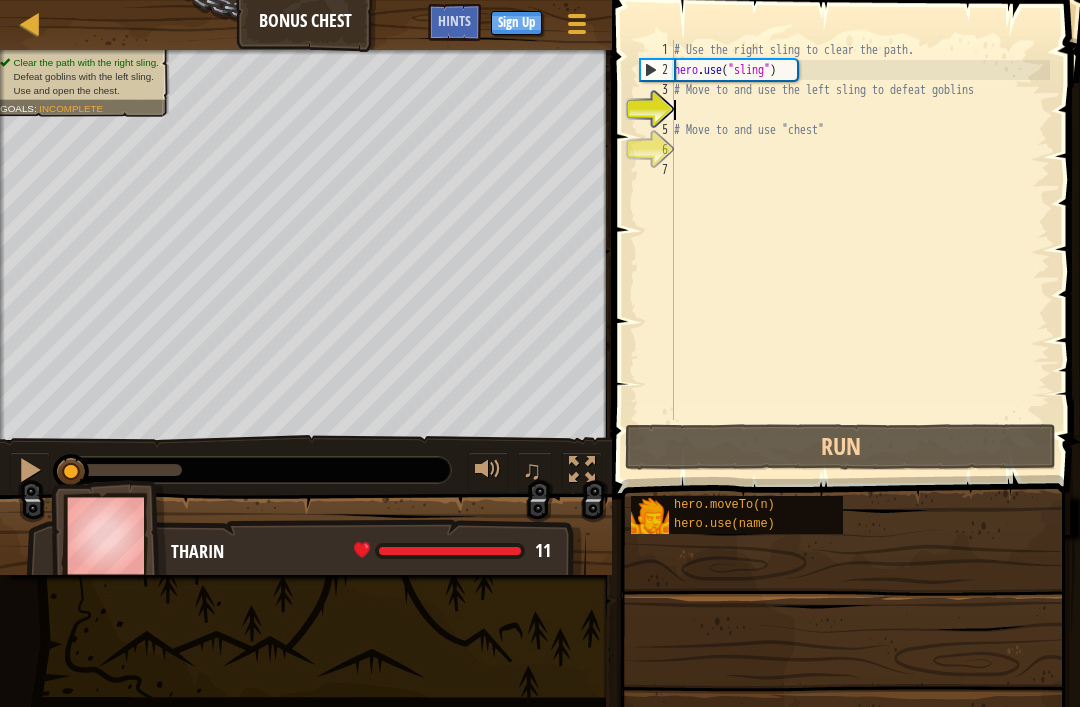 type on "# Move to and use "chest"" 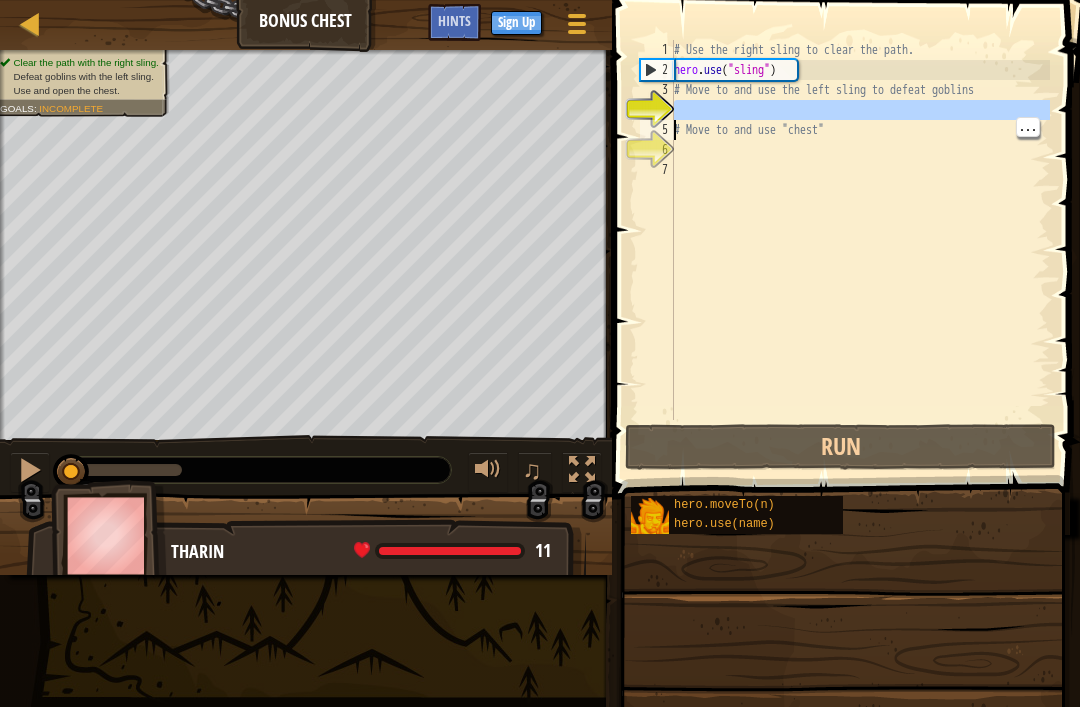 type on "# Move to and use the left sling to defeat goblins" 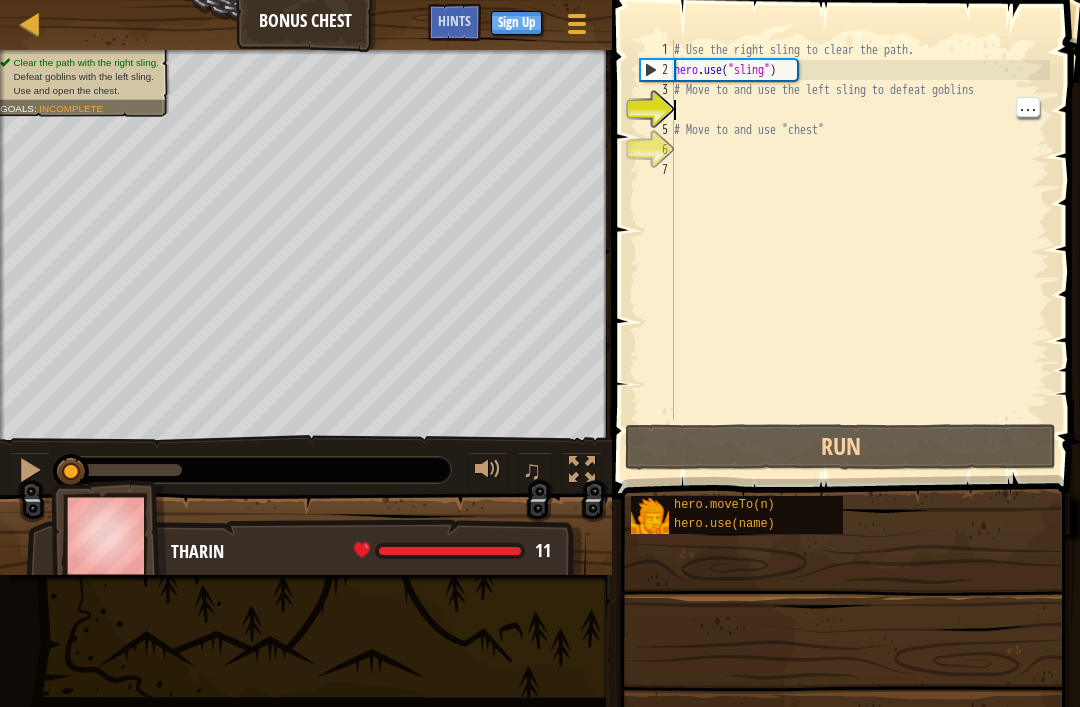 click on "# Use the right sling to clear the path. hero . use ( "sling" ) # Move to and use the left sling to defeat goblins # Move to and use "chest"" at bounding box center [860, 250] 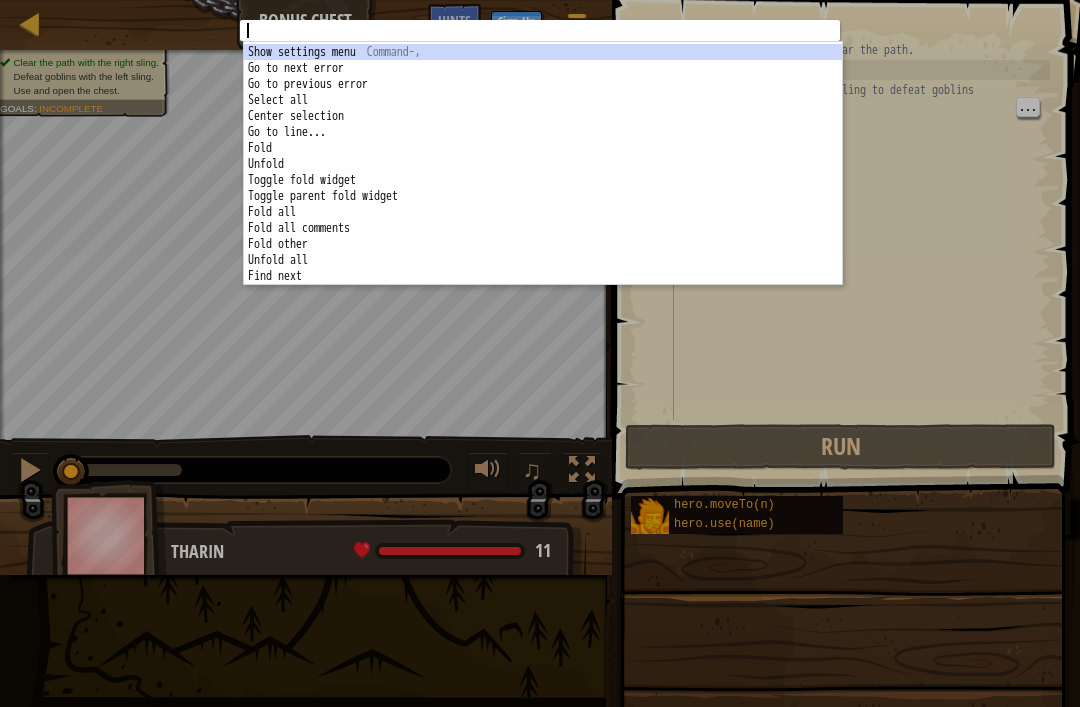 click on "הההההההההההההההההההההההההההההההההההההההההההההההההההההההההההההההההההההההההההההההההההההההההההההההההההההההההההההההההההההההההההההההההההההההההההההההההההההההההההההההההההההההההההההההההההההההההההההההההההההההההההההההההההההההההההההההההההההההההההההההההההההההההההההההה XXXXXXXXXXXXXXXXXXXXXXXXXXXXXXXXXXXXXXXXXXXXXXXXXXXXXXXXXXXXXXXXXXXXXXXXXXXXXXXXXXXXXXXXXXXXXXXXXXXXXXXXXXXXXXXXXXXXXXXXXXXXXXXXXXXXXXXXXXXXXXXXXXXXXXXXXXXXXXXXXXXXXXXXXXXXXXXXXXXXXXXXXXXXXXXXXXXXXXXXXXXXXXXXXXXXXXXXXXXXXXXXXXXXXXXXXXXXXXXXXXXXXXXXXXXXXXXX Show settings menu Command-, Go to next error F[NUMBER] Go to previous error Shift-F[NUMBER] Select all Command-A Center selection Ctrl-L Go to line... Command-L Fold Command-Alt-L|Command-F[NUMBER] Unfold Command-Alt-Shift-L|Command-Shift-F[NUMBER] Toggle fold widget F[NUMBER]" at bounding box center [540, 353] 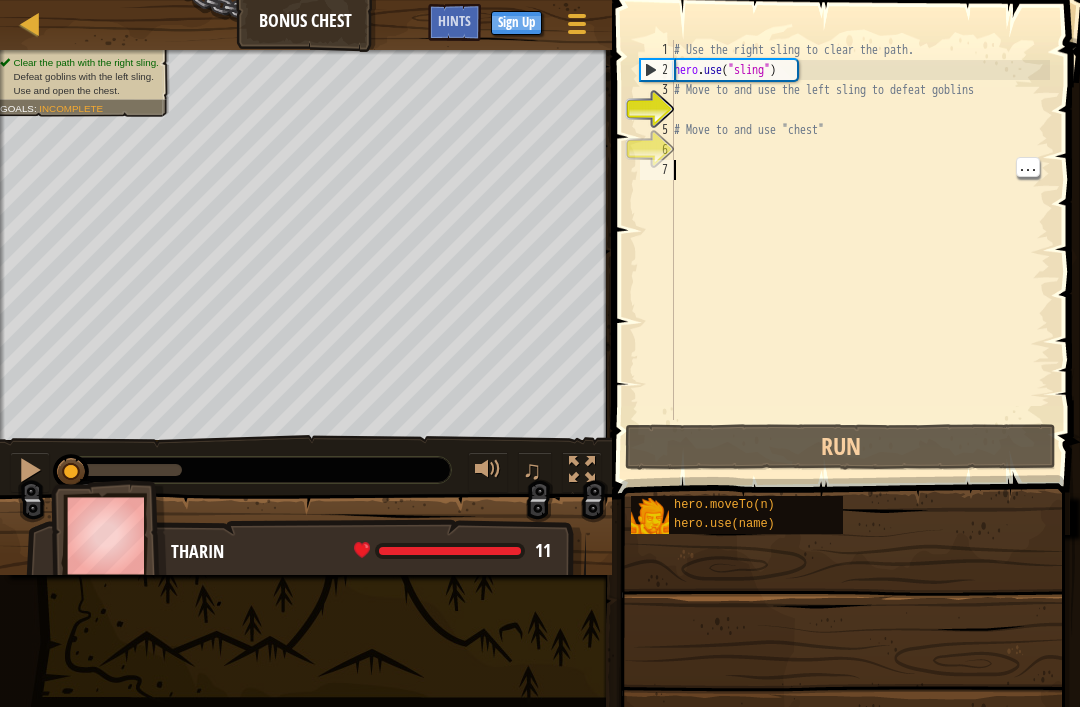 click on "# Use the right sling to clear the path. hero . use ( "sling" ) # Move to and use the left sling to defeat goblins # Move to and use "chest"" at bounding box center [860, 250] 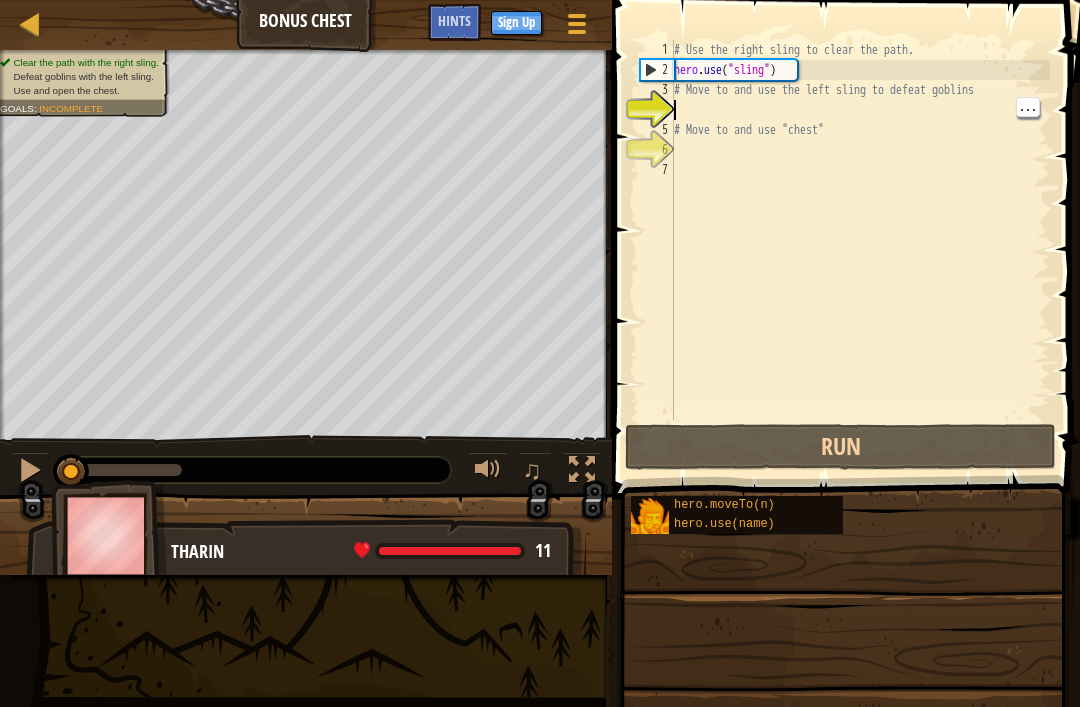 click on "# Use the right sling to clear the path. hero . use ( "sling" ) # Move to and use the left sling to defeat goblins # Move to and use "chest"" at bounding box center [860, 250] 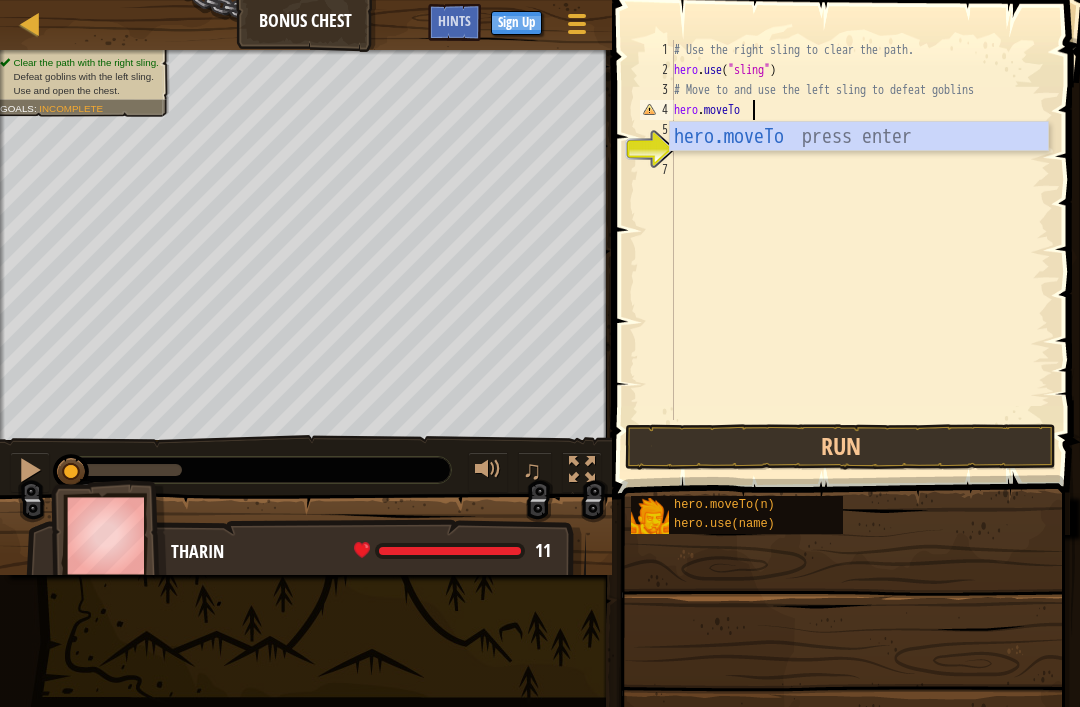 scroll, scrollTop: 10, scrollLeft: 6, axis: both 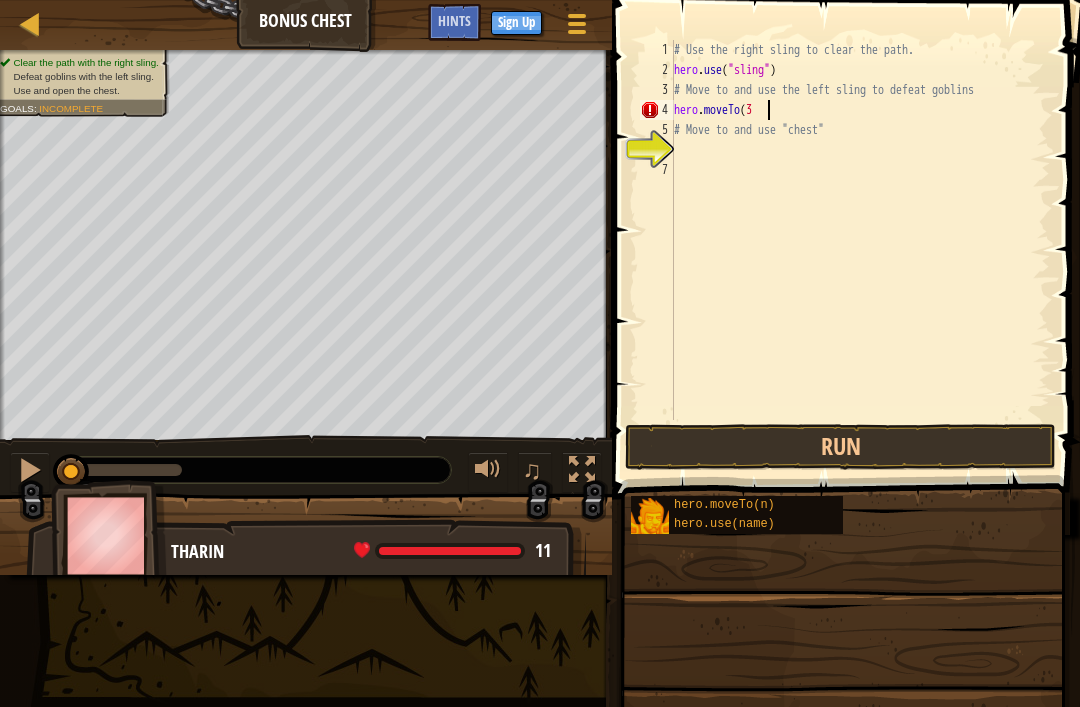 type on "hero.moveTo(3)" 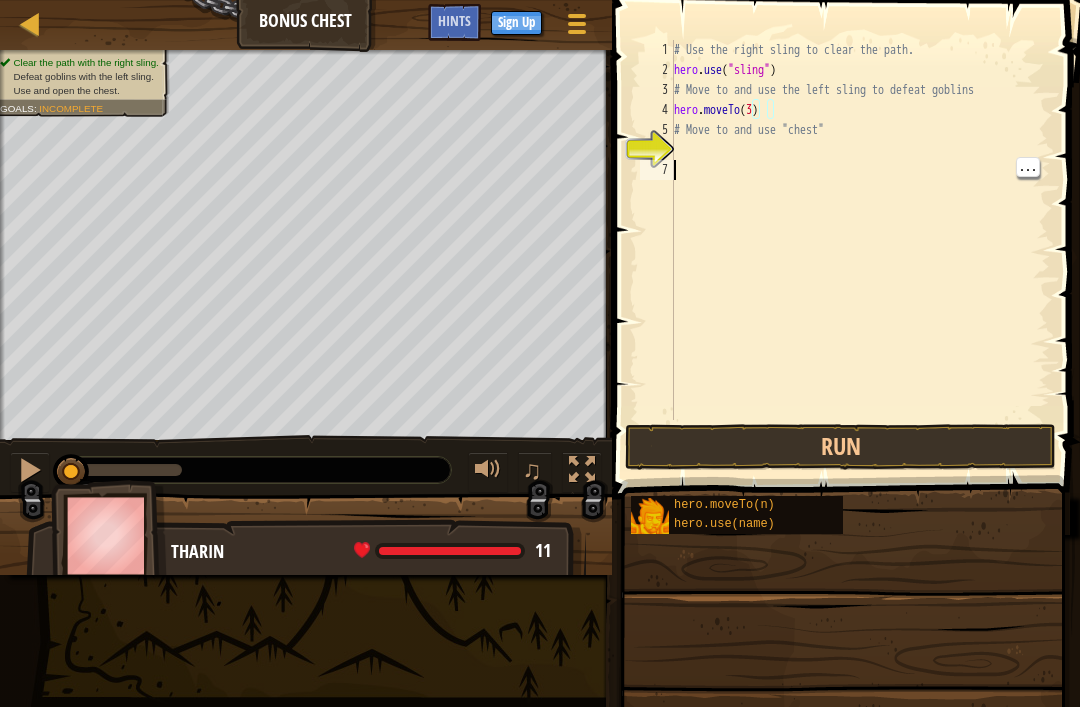 scroll, scrollTop: 10, scrollLeft: 0, axis: vertical 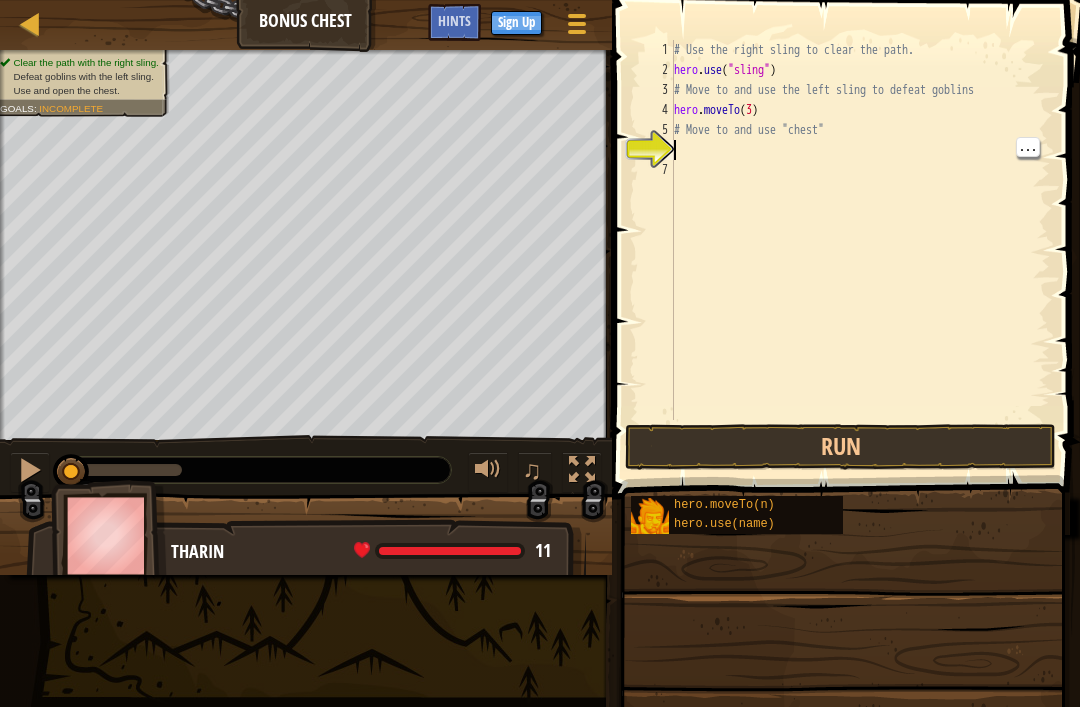 click on "# Use the right sling to clear the path. hero . use ( "sling" ) # Move to and use the left sling to defeat goblins hero . moveTo ( [NUMBER] ) # Move to and use "chest"" at bounding box center (860, 250) 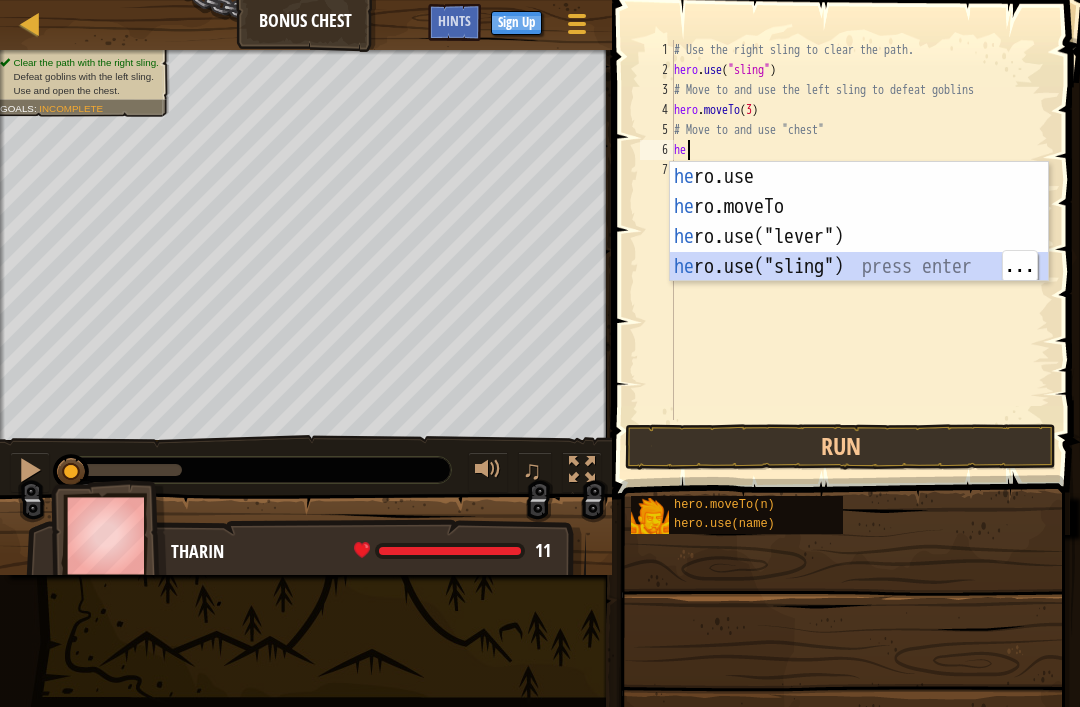 click on "he ro.use press enter he ro.moveTo press enter he ro.use("lever") press enter he ro.use("sling") press enter" at bounding box center [859, 252] 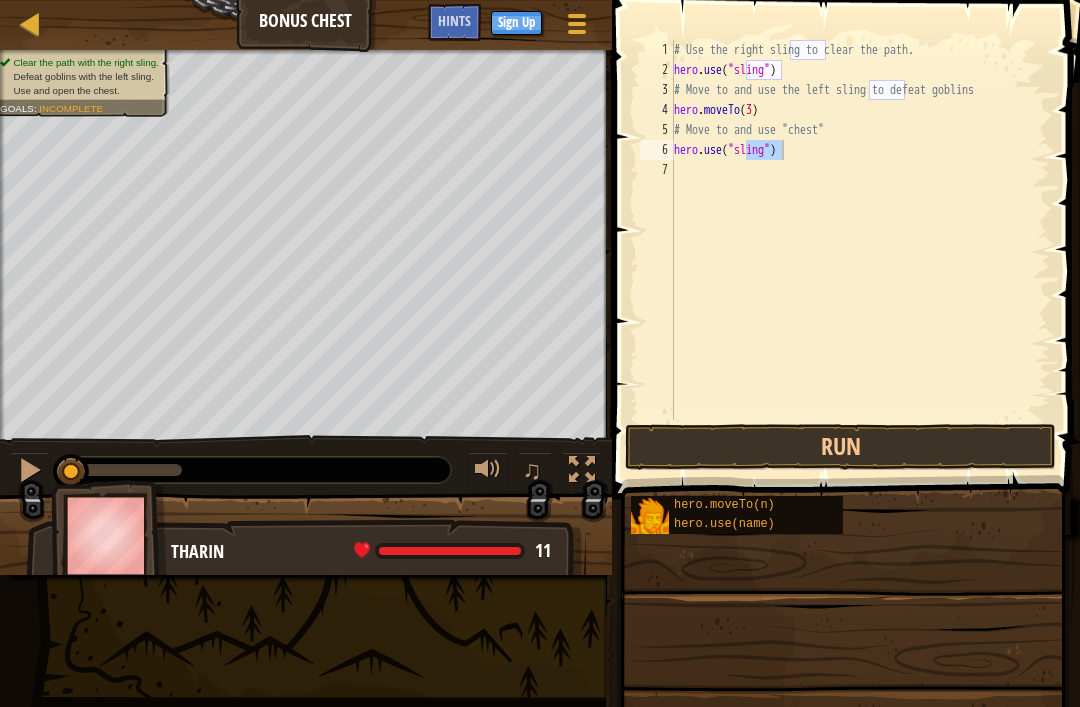 click on "Run" at bounding box center [840, 447] 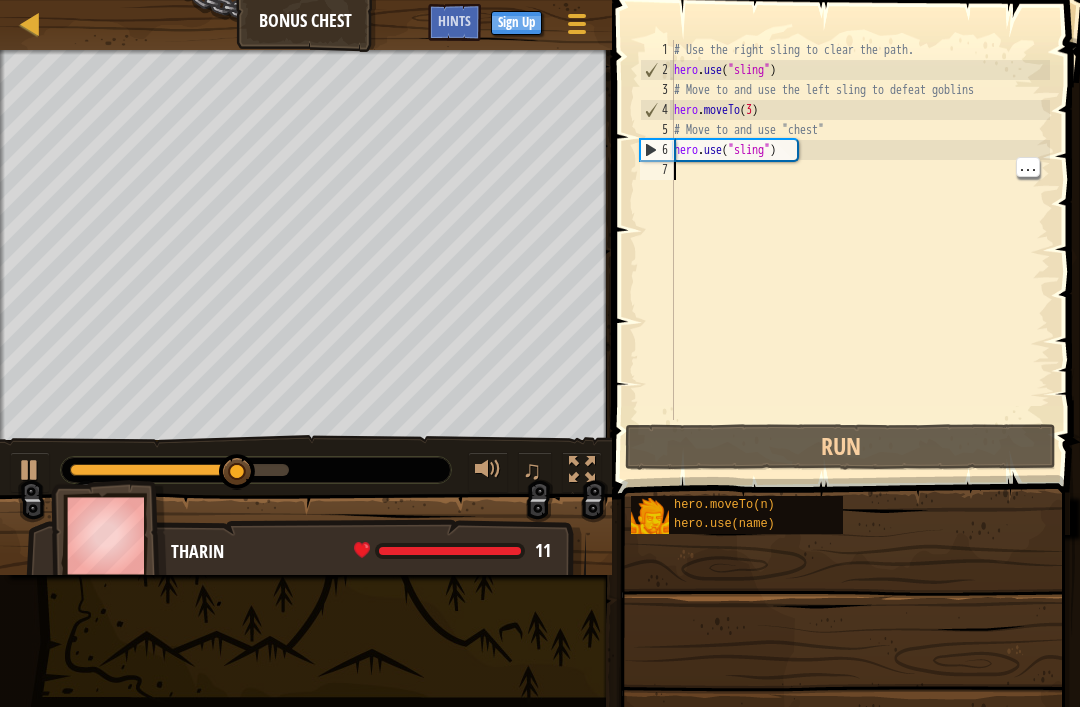 click on "# Use the right sling to clear the path. hero . use ( "sling" ) # Move to and use the left sling to defeat goblins hero . moveTo ( [NUMBER] ) # Move to and use "chest" hero . use ( "sling" )" at bounding box center (860, 250) 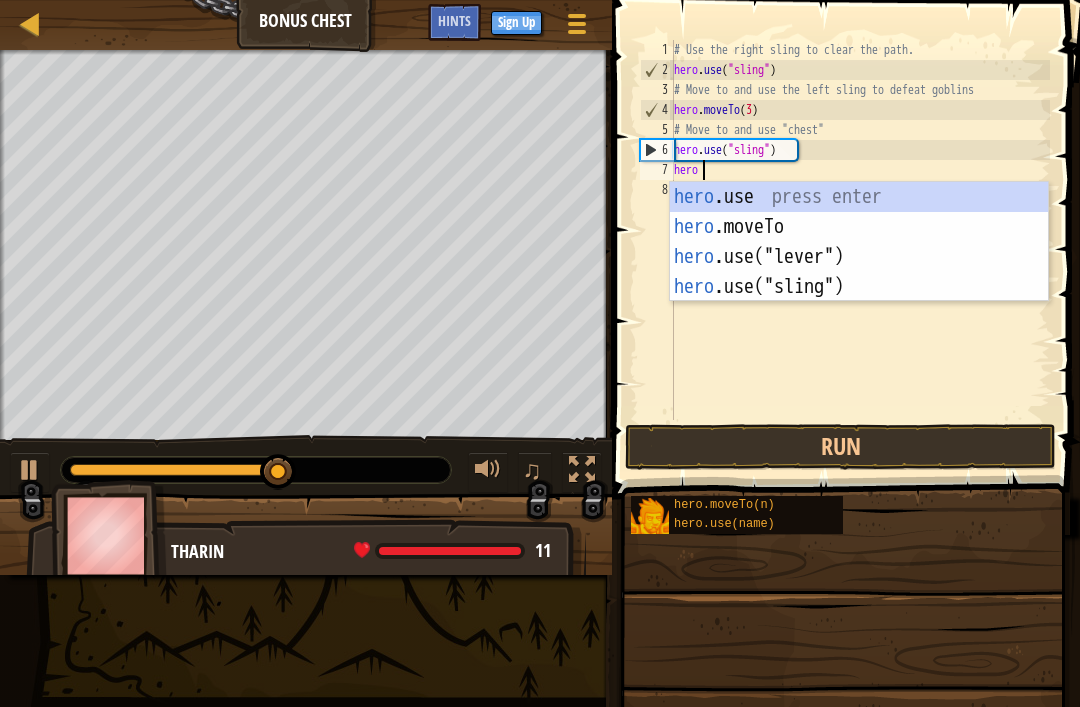 scroll, scrollTop: 10, scrollLeft: 1, axis: both 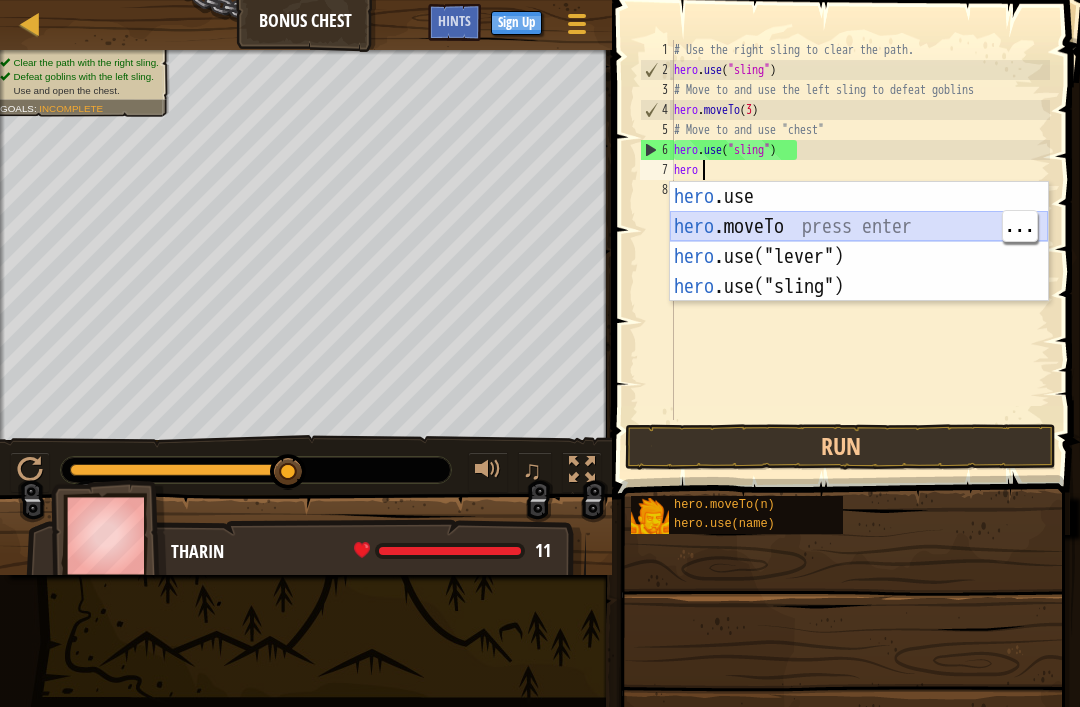 click on "hero .use press enter hero .moveTo press enter hero .use("lever") press enter hero .use("sling") press enter" at bounding box center (859, 272) 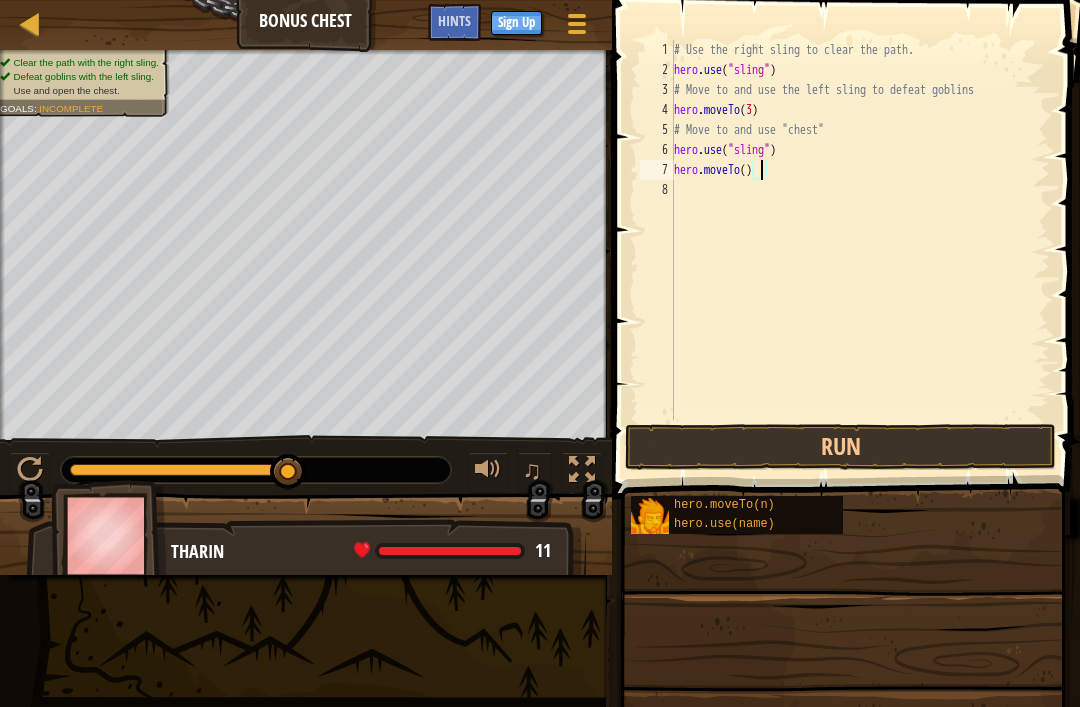 type on "hero.moveTo(6)" 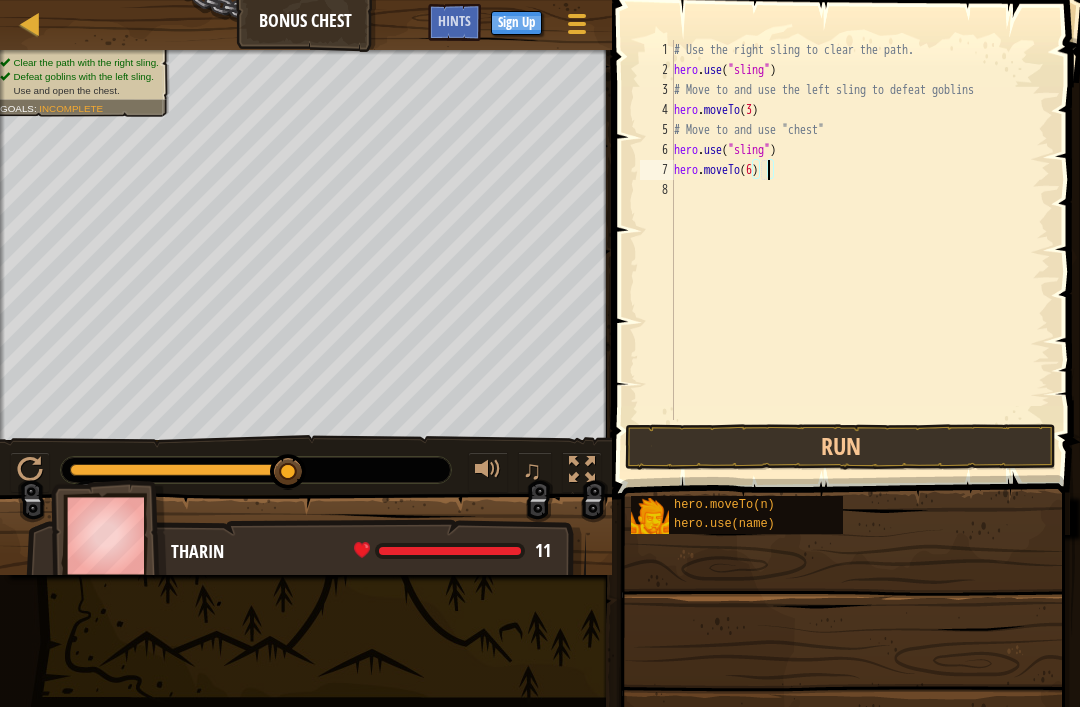 scroll, scrollTop: 10, scrollLeft: 7, axis: both 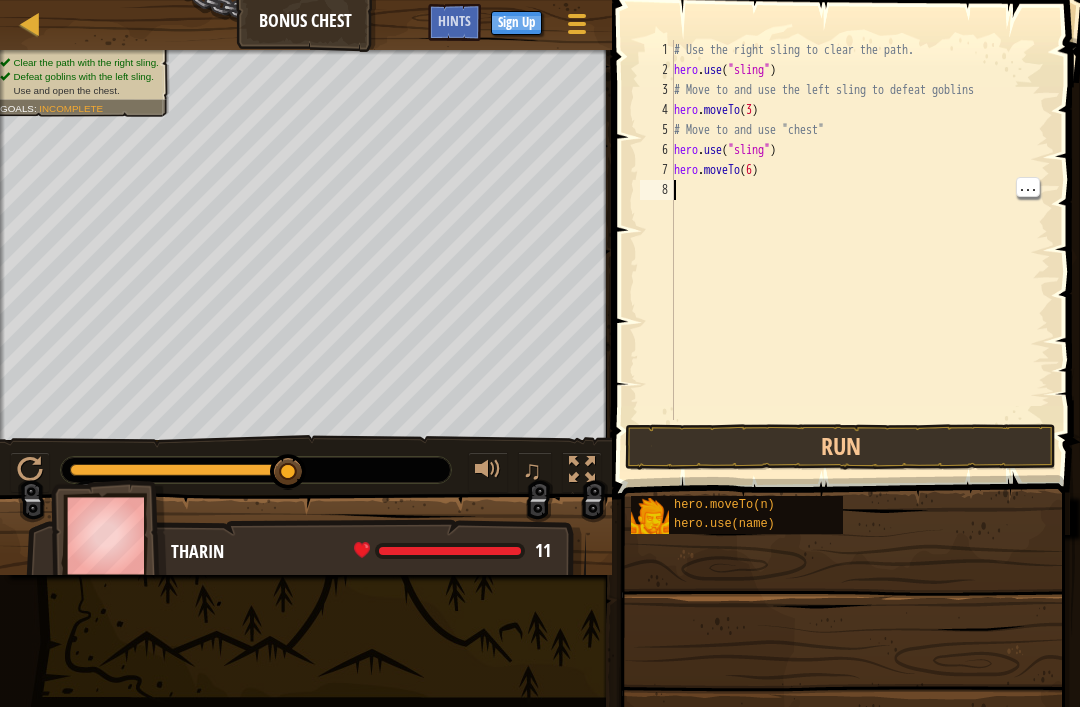 click on "# Use the right sling to clear the path. hero . use ( "sling" ) # Move to and use the left sling to defeat goblins hero . moveTo ( [NUMBER] ) # Move to and use "chest" hero . use ( "sling" ) hero . moveTo ( [NUMBER] )" at bounding box center (860, 250) 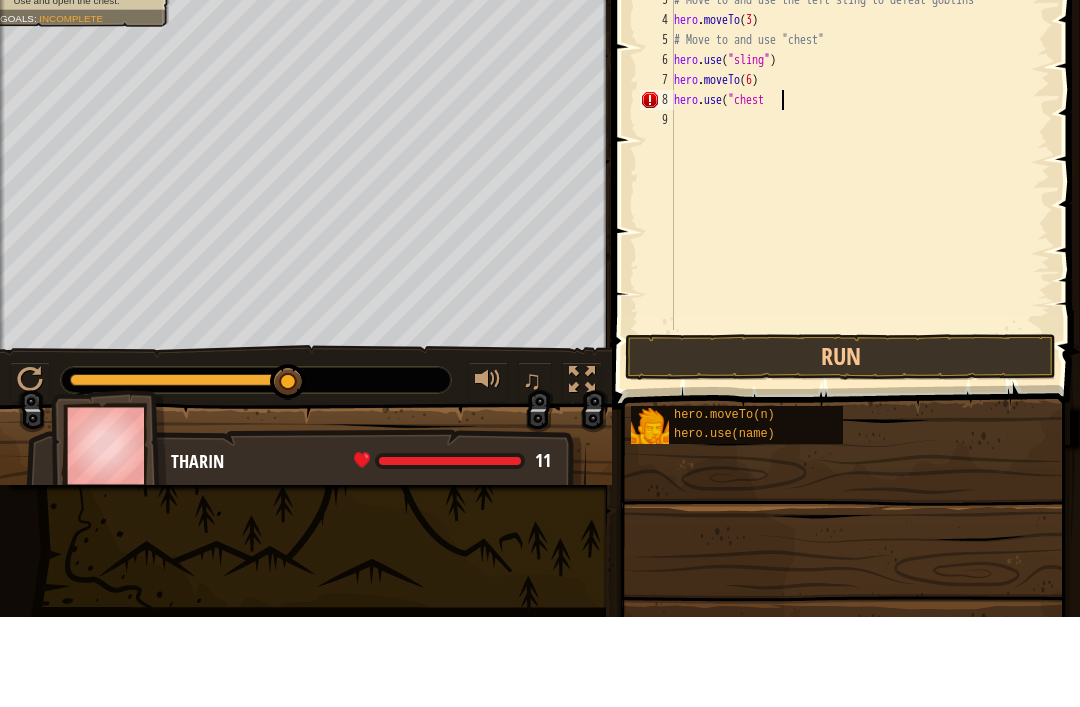 scroll, scrollTop: 10, scrollLeft: 8, axis: both 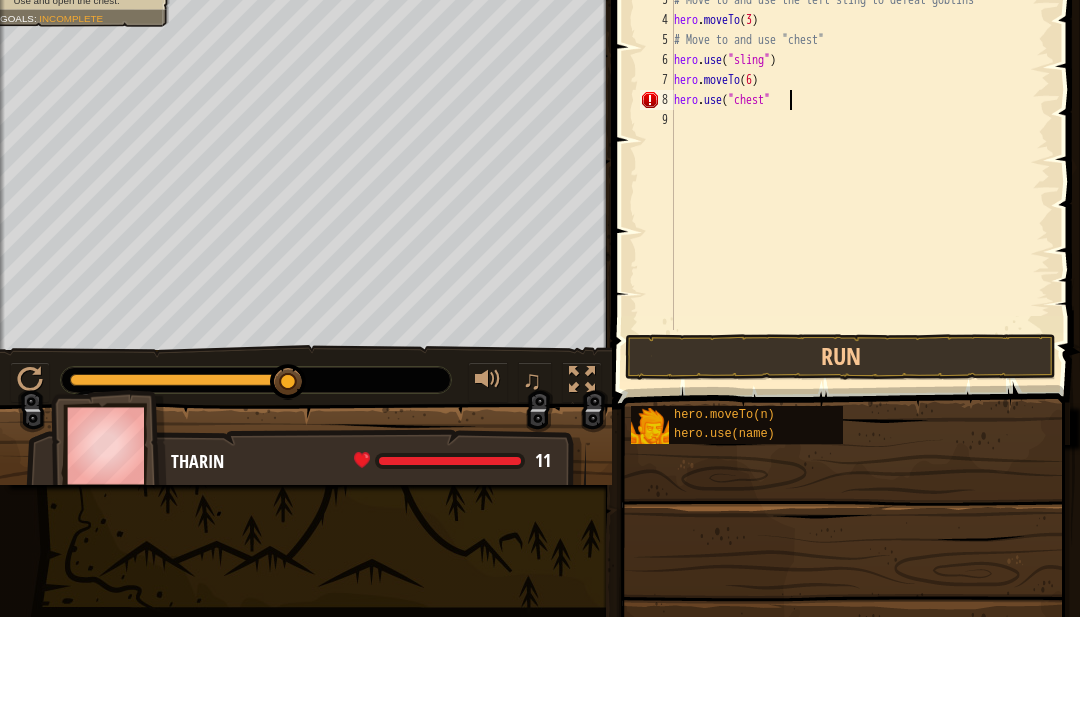 type on "hero.use("chest")" 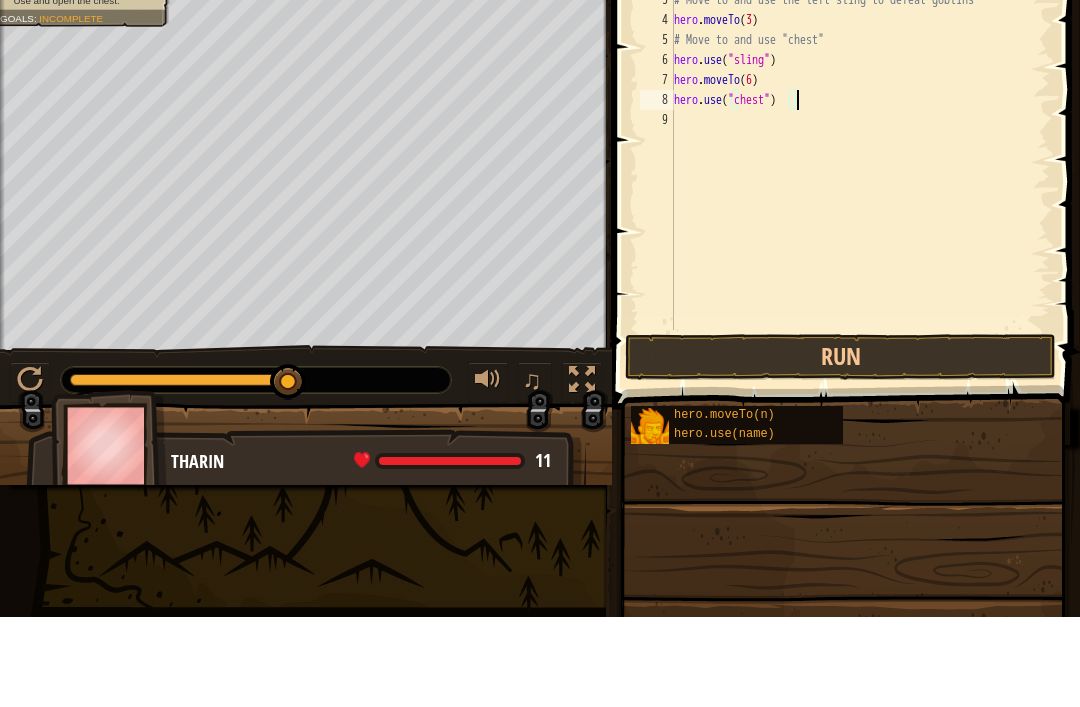 scroll, scrollTop: 10, scrollLeft: 0, axis: vertical 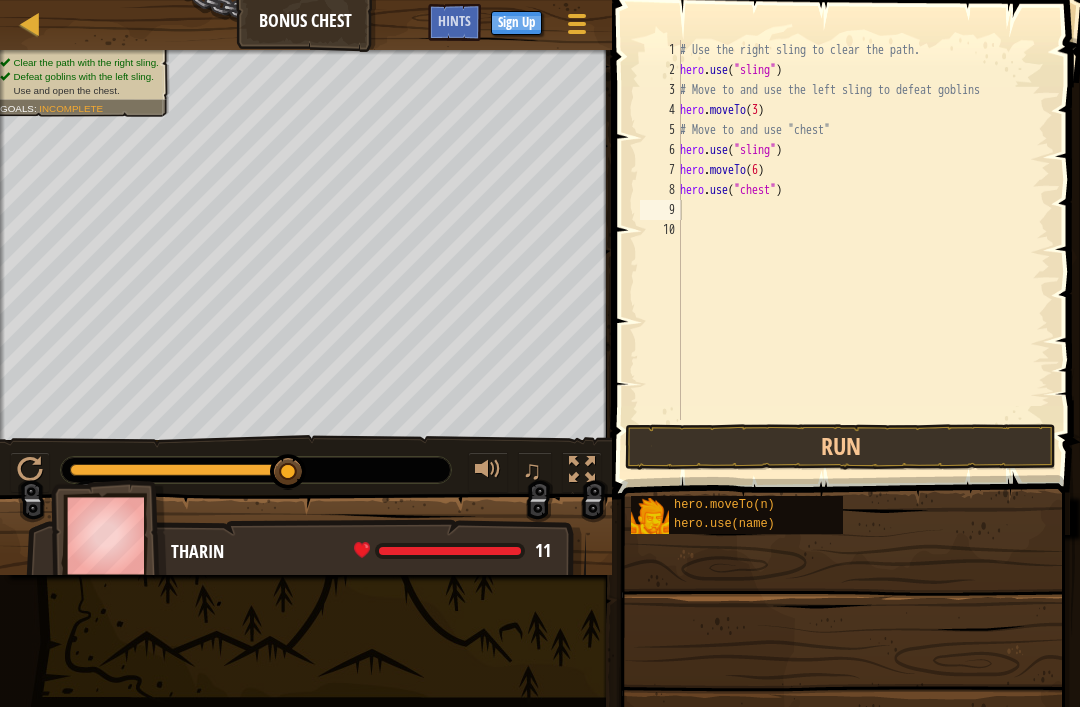 click on "Run" at bounding box center (840, 447) 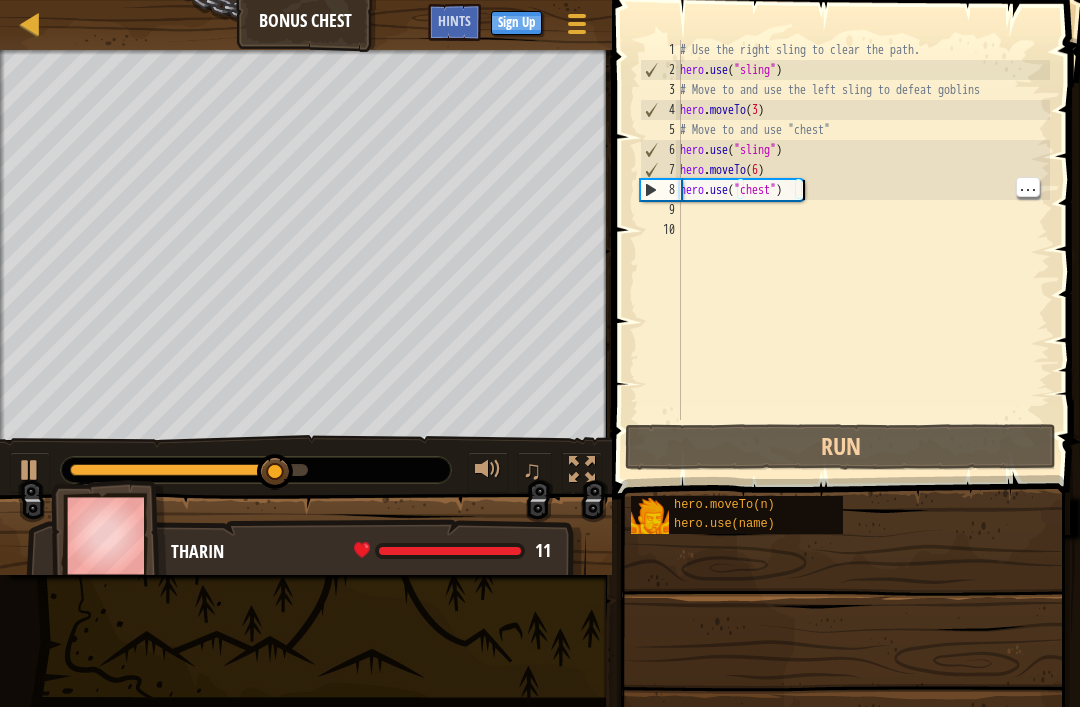 click on "# Use the right sling to clear the path. hero . use ( "sling" ) # Move to and use the left sling to defeat goblins hero . moveTo ( [NUMBER] ) # Move to and use "chest" hero . use ( "sling" ) hero . moveTo ( [NUMBER] ) hero . use ( "chest" )" at bounding box center (863, 250) 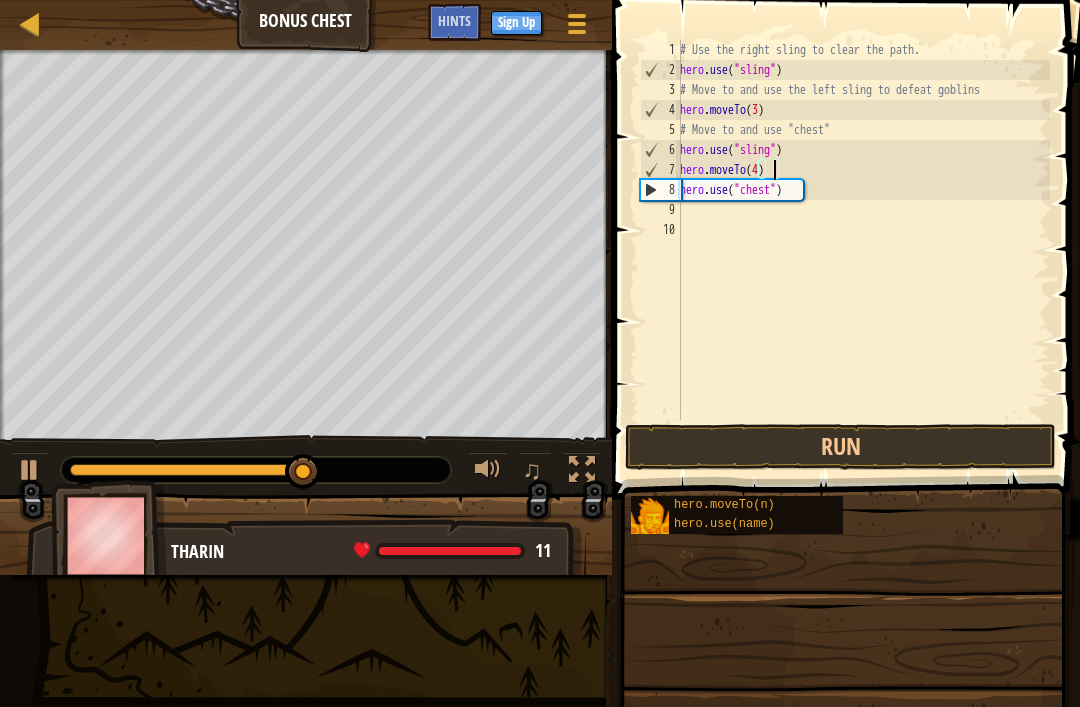 scroll, scrollTop: 10, scrollLeft: 7, axis: both 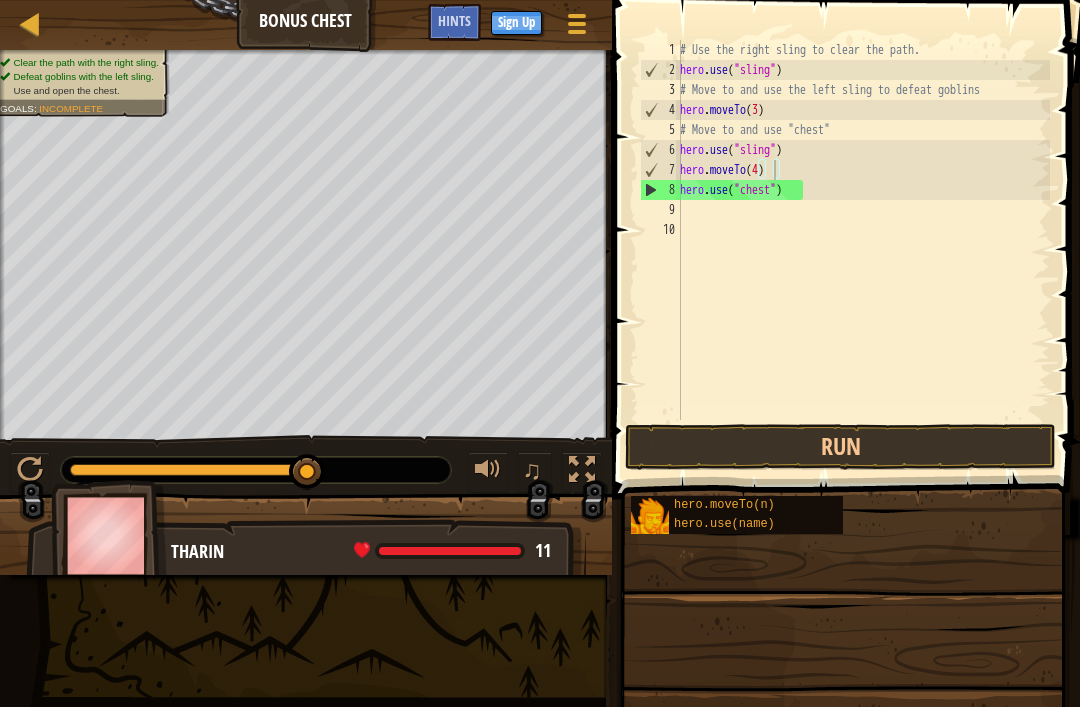 type on "hero.use("chest")" 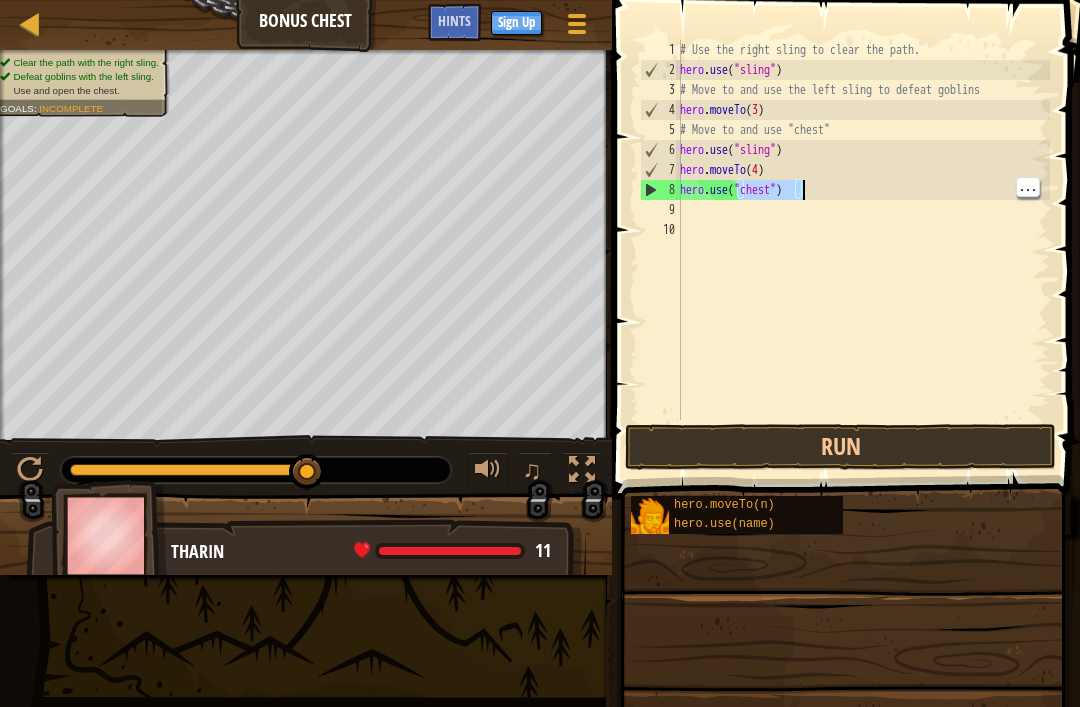 click on "# Use the right sling to clear the path. hero . use ( "sling" ) # Move to and use the left sling to defeat goblins hero . moveTo ( [NUMBER] ) # Move to and use "chest" hero . use ( "sling" ) hero . moveTo ( [NUMBER] ) hero . use ( "chest" )" at bounding box center [863, 250] 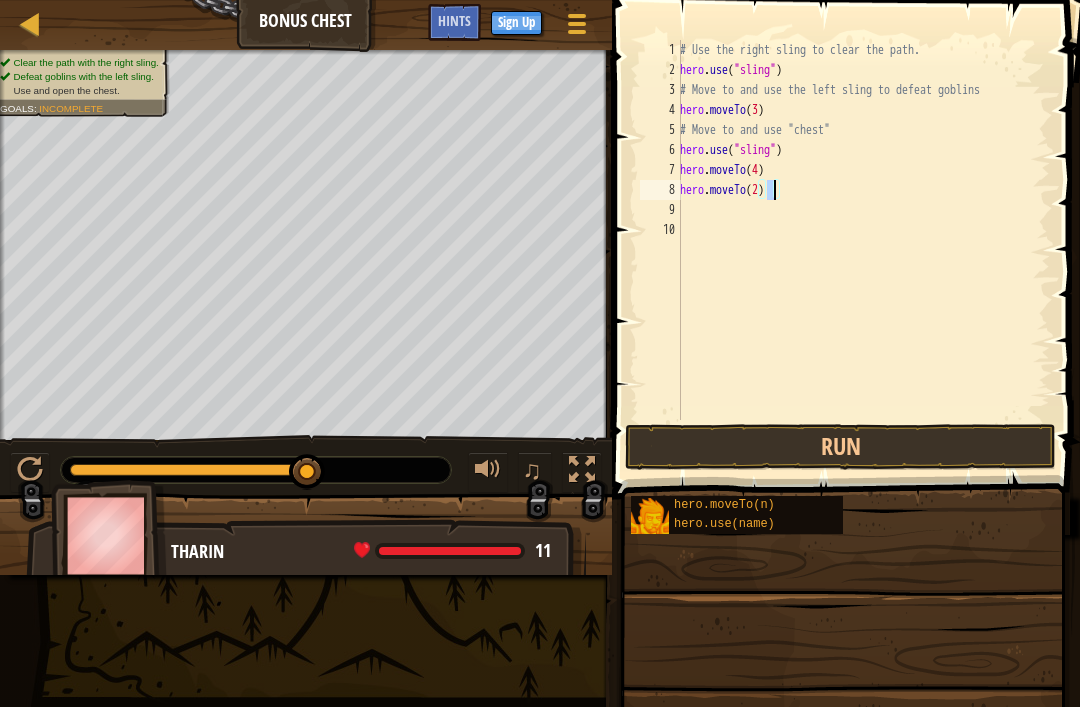 scroll, scrollTop: 10, scrollLeft: 7, axis: both 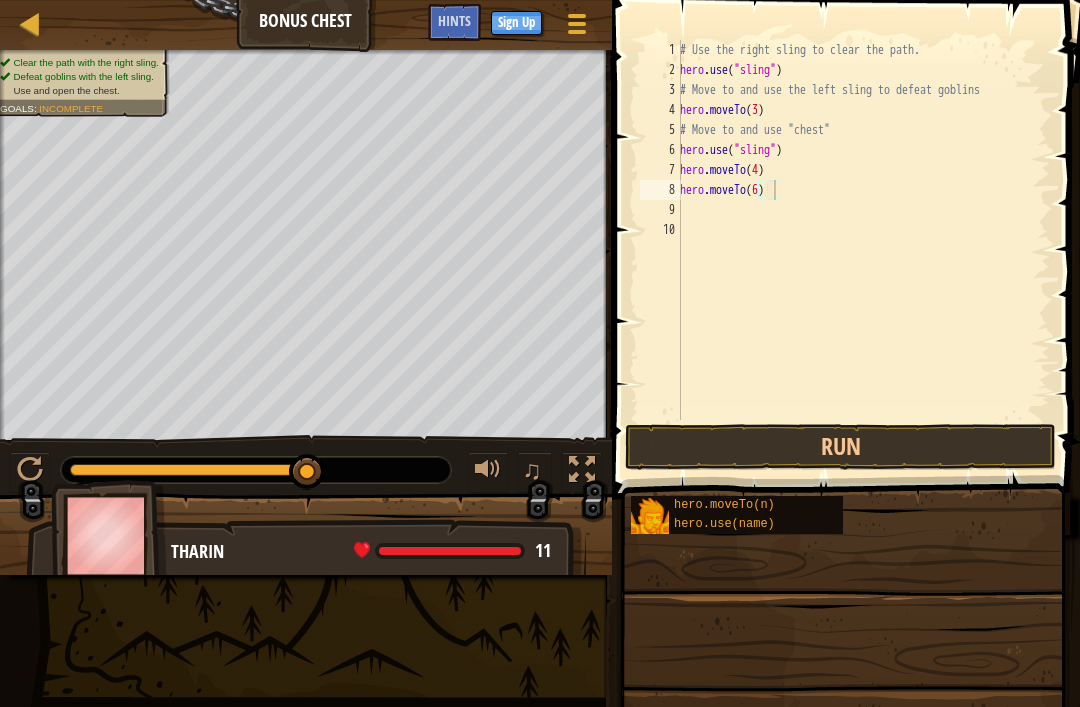 click on "Run" at bounding box center [840, 447] 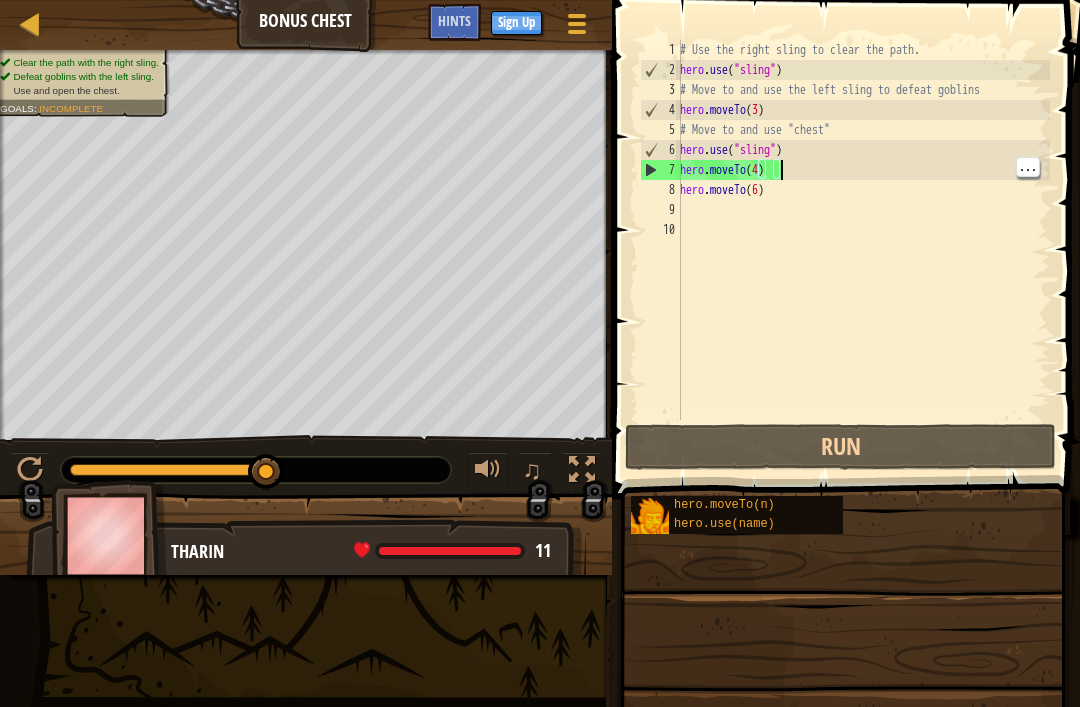 type on "hero.use("sling")" 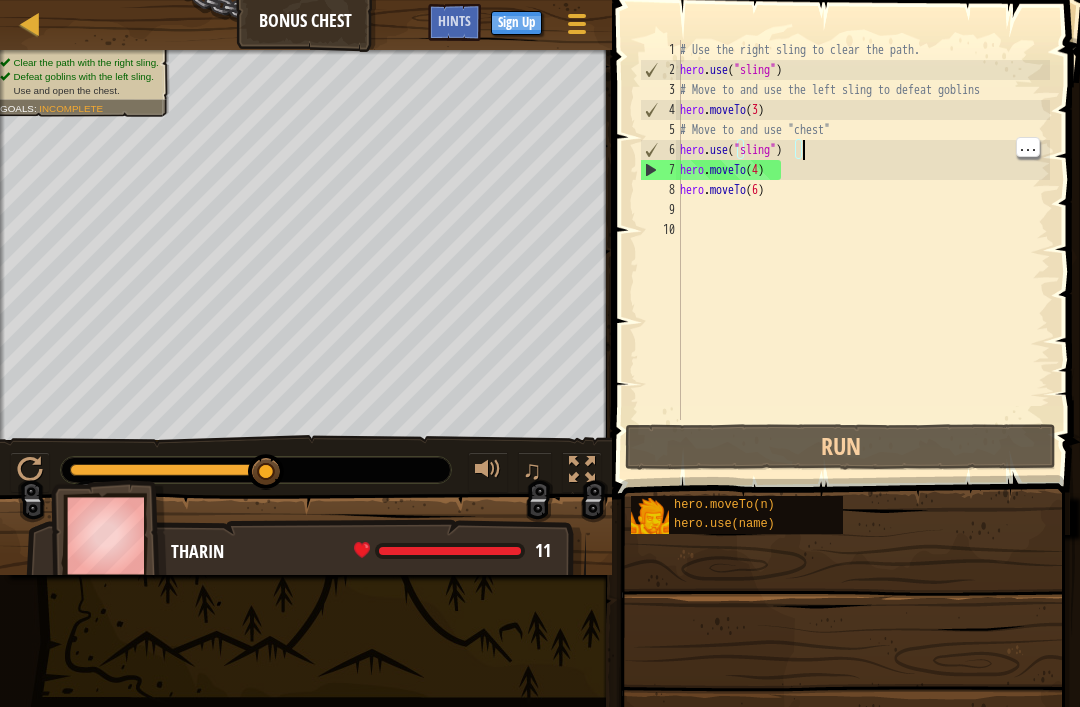 click on "# Use the right sling to clear the path. hero . use ( "sling" ) # Move to and use the left sling to defeat goblins hero . moveTo ( [NUMBER] ) # Move to and use "chest" hero . use ( "sling" ) hero . moveTo ( [NUMBER] )" at bounding box center (863, 250) 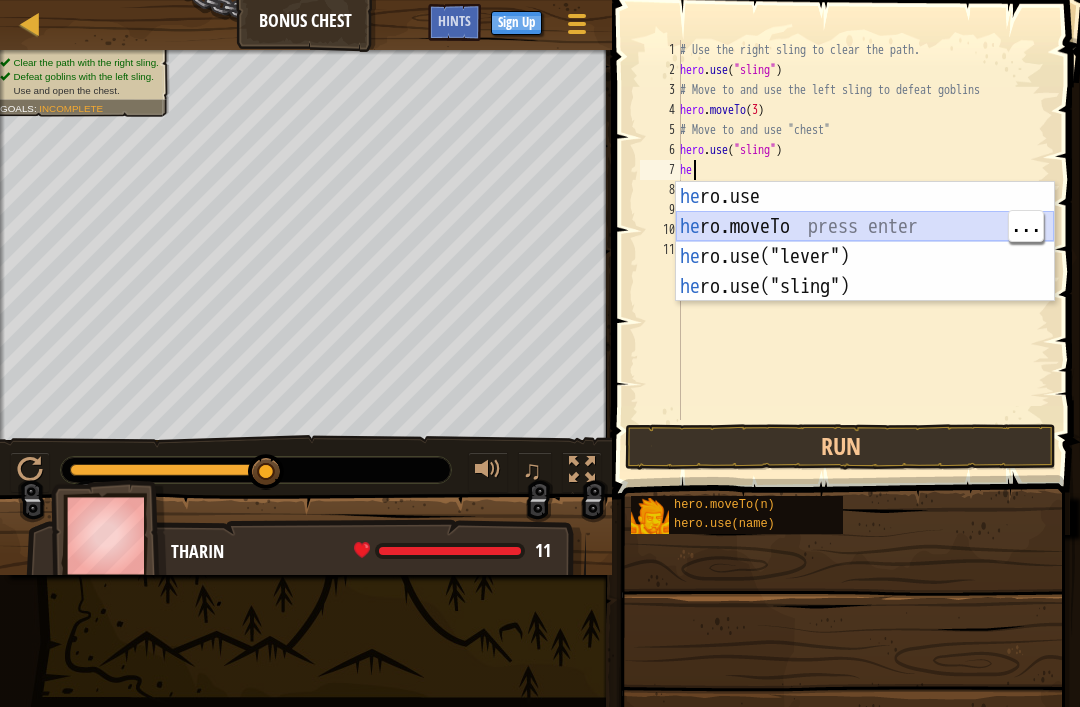 click on "he ro.use press enter he ro.moveTo press enter he ro.use("lever") press enter he ro.use("sling") press enter" at bounding box center [865, 272] 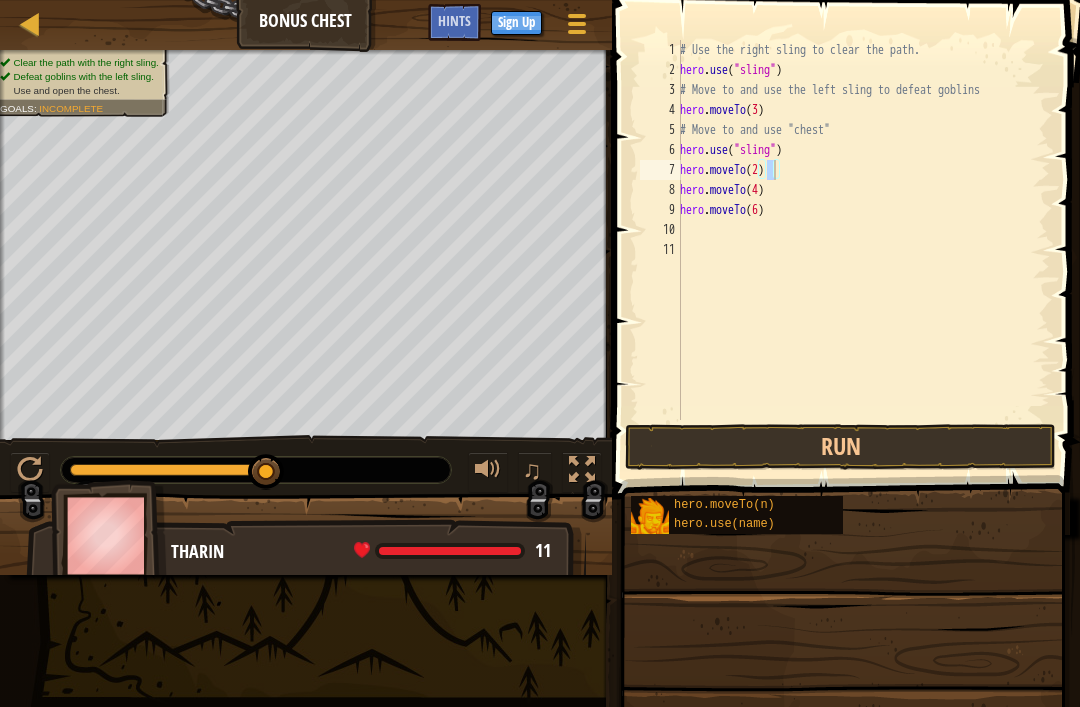 click on "Run" at bounding box center (840, 447) 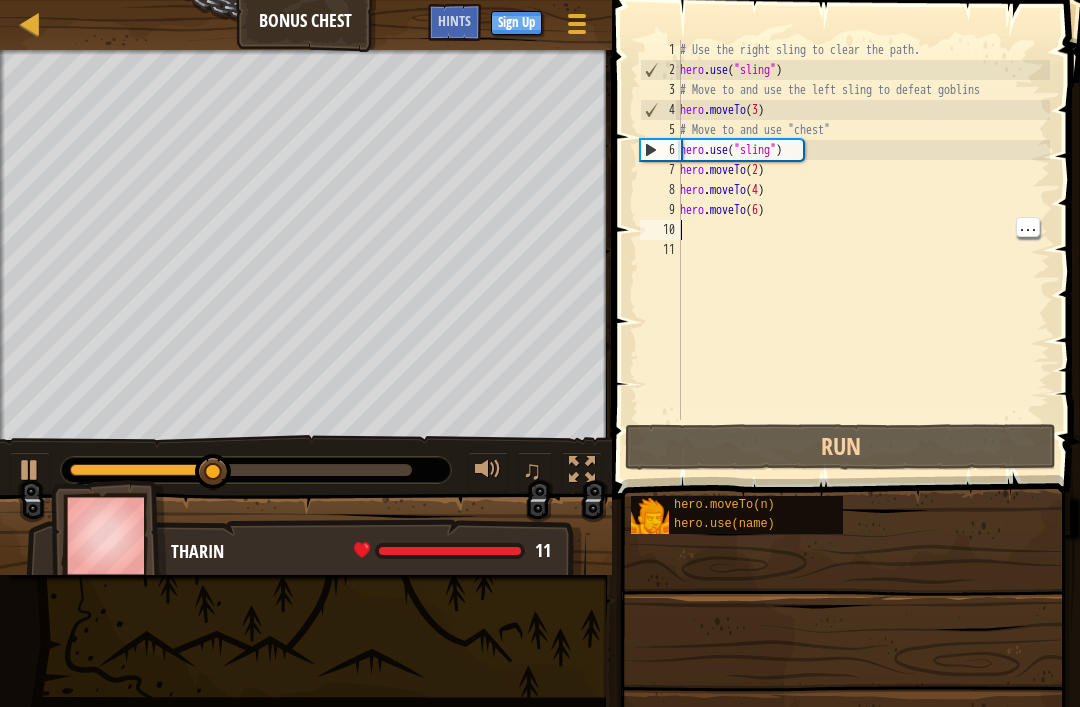 click on "# Use the right sling to clear the path. hero . use ( "sling" ) # Move to and use the left sling to defeat goblins hero . moveTo ( [NUMBER] ) # Move to and use "chest" hero . use ( "sling" ) hero . moveTo ( [NUMBER] ) hero . moveTo ( [NUMBER] ) hero . moveTo ( [NUMBER] )" at bounding box center [863, 250] 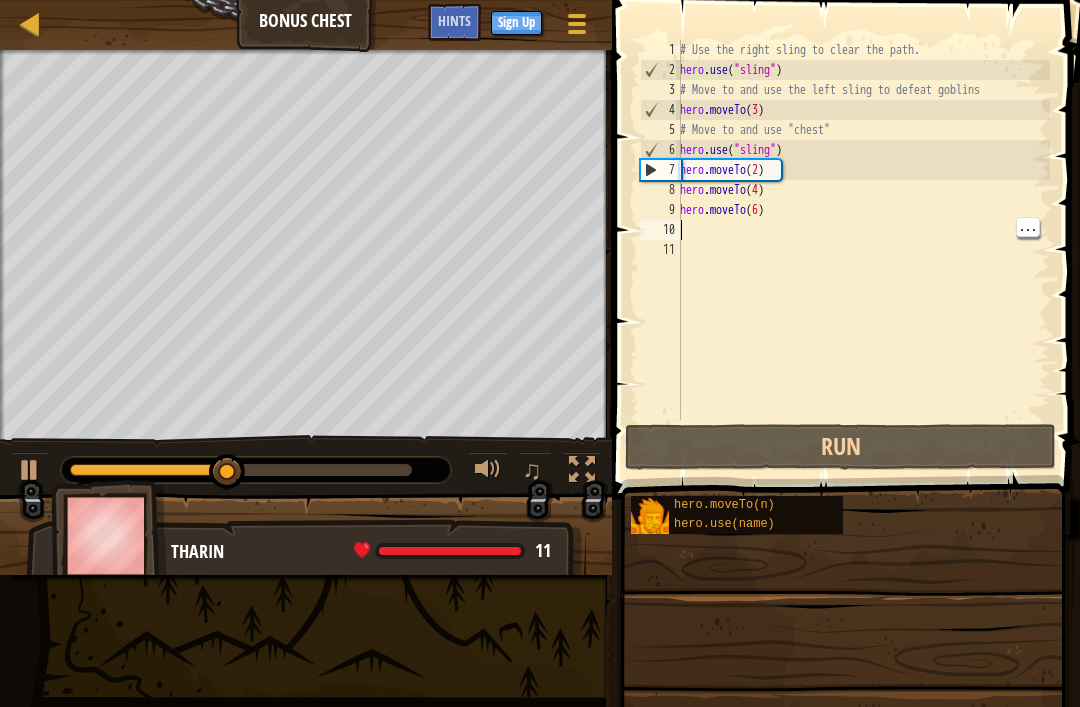 click on "# Use the right sling to clear the path. hero . use ( "sling" ) # Move to and use the left sling to defeat goblins hero . moveTo ( [NUMBER] ) # Move to and use "chest" hero . use ( "sling" ) hero . moveTo ( [NUMBER] ) hero . moveTo ( [NUMBER] ) hero . moveTo ( [NUMBER] )" at bounding box center [863, 250] 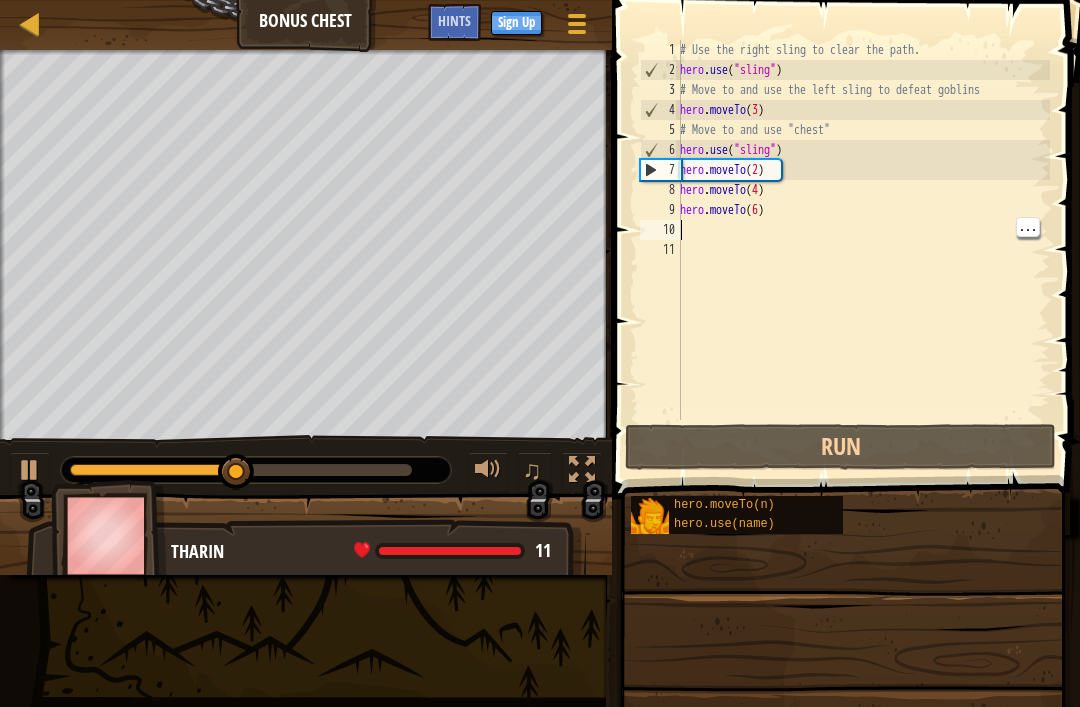 click on "# Use the right sling to clear the path. hero . use ( "sling" ) # Move to and use the left sling to defeat goblins hero . moveTo ( [NUMBER] ) # Move to and use "chest" hero . use ( "sling" ) hero . moveTo ( [NUMBER] ) hero . moveTo ( [NUMBER] ) hero . moveTo ( [NUMBER] )" at bounding box center (863, 250) 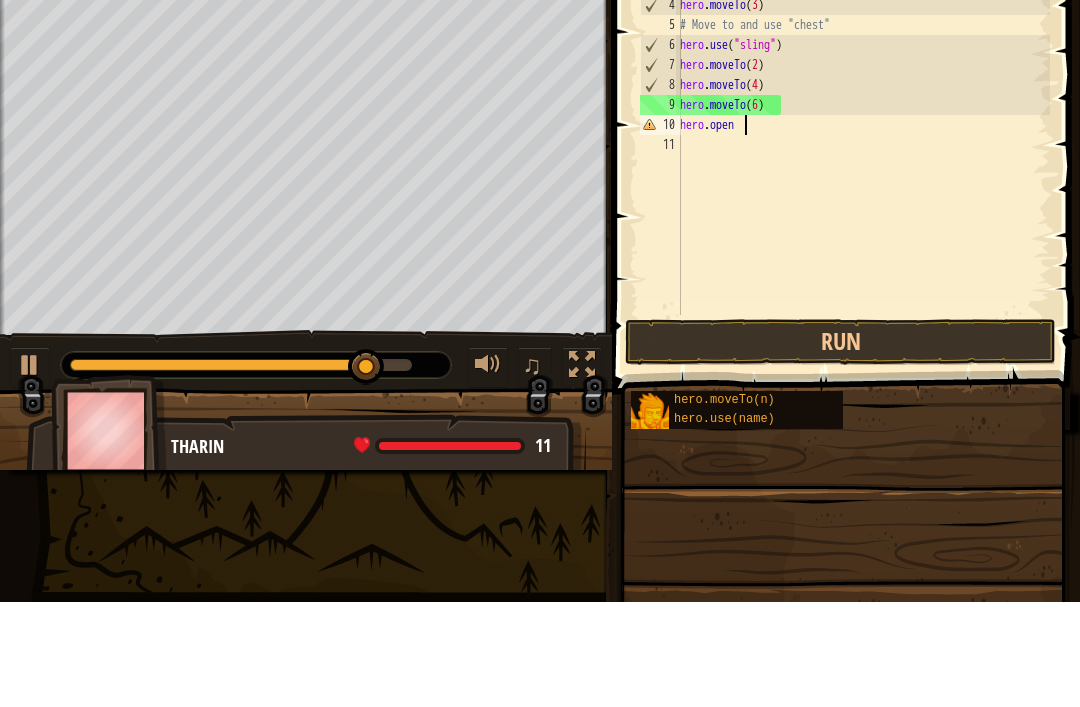 scroll, scrollTop: 10, scrollLeft: 5, axis: both 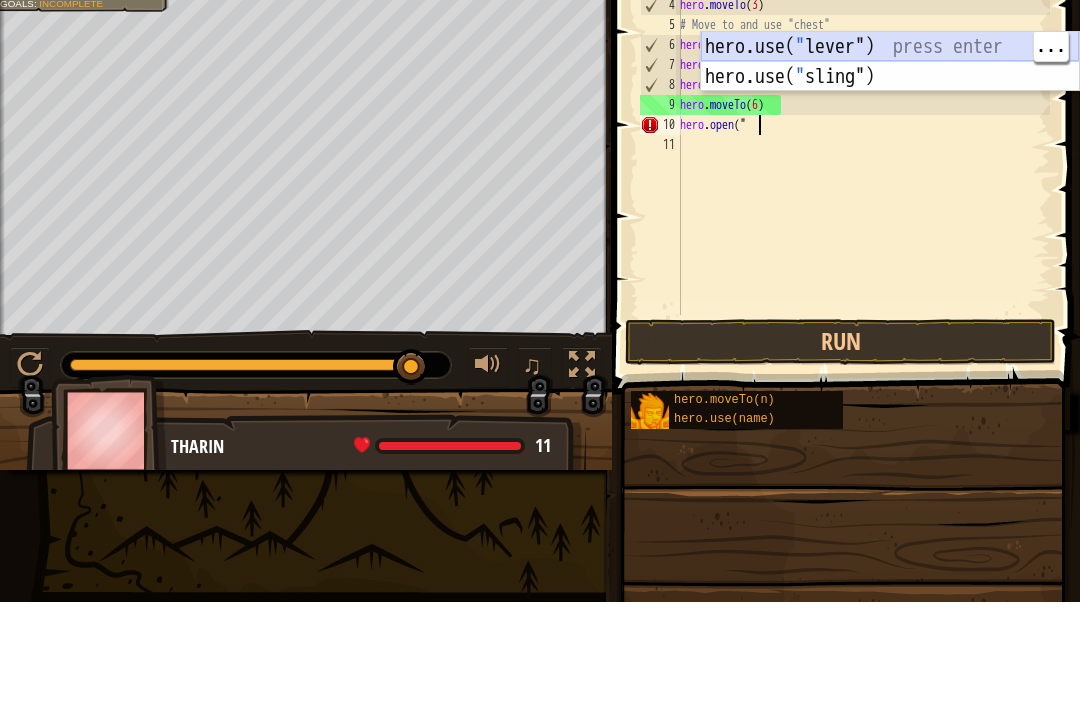 click on "hero.use( " lever") press enter hero.use( " sling") press enter" at bounding box center [890, 197] 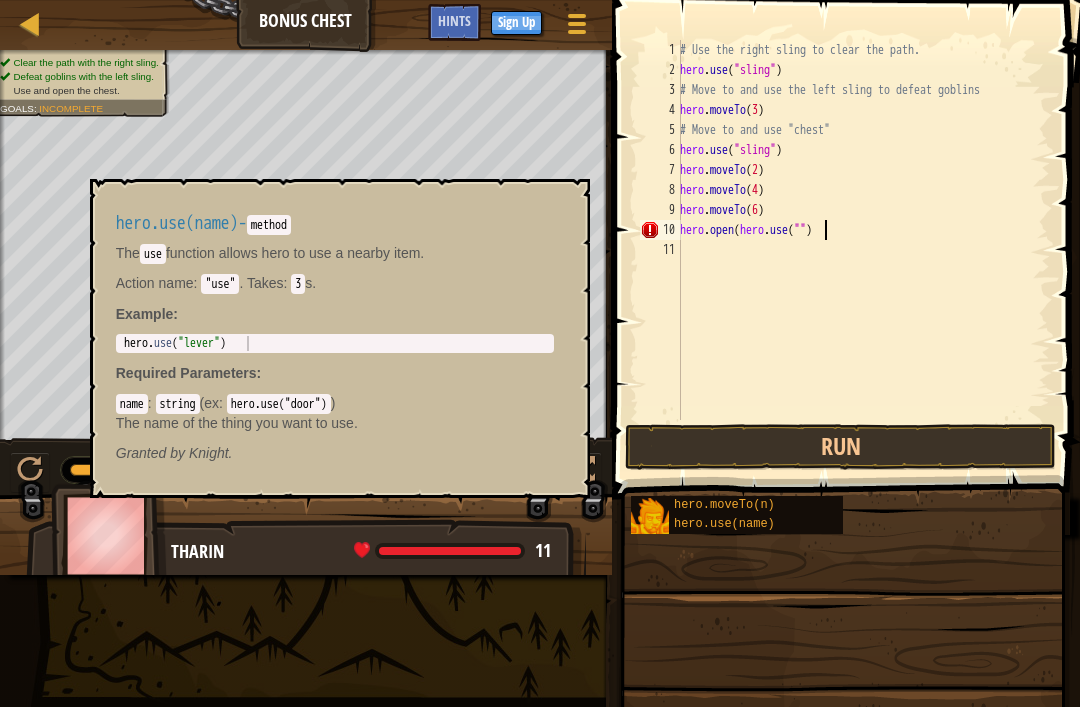 click on "hero.use(name)" at bounding box center [750, 524] 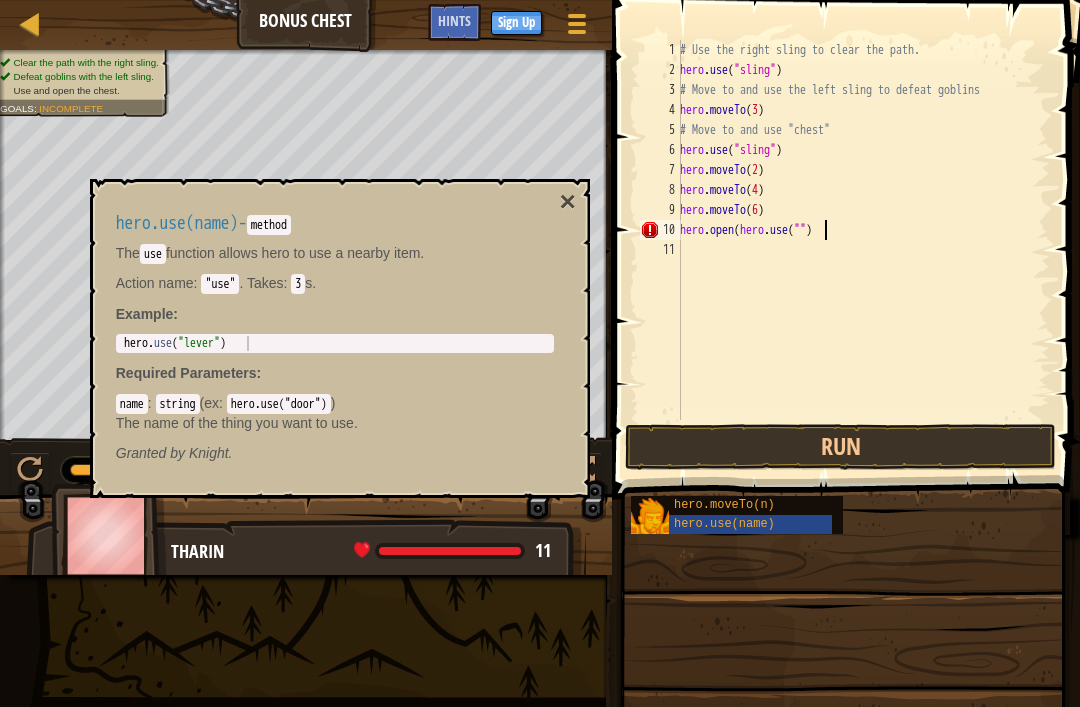 click on "hero.moveTo(n)" at bounding box center [750, 505] 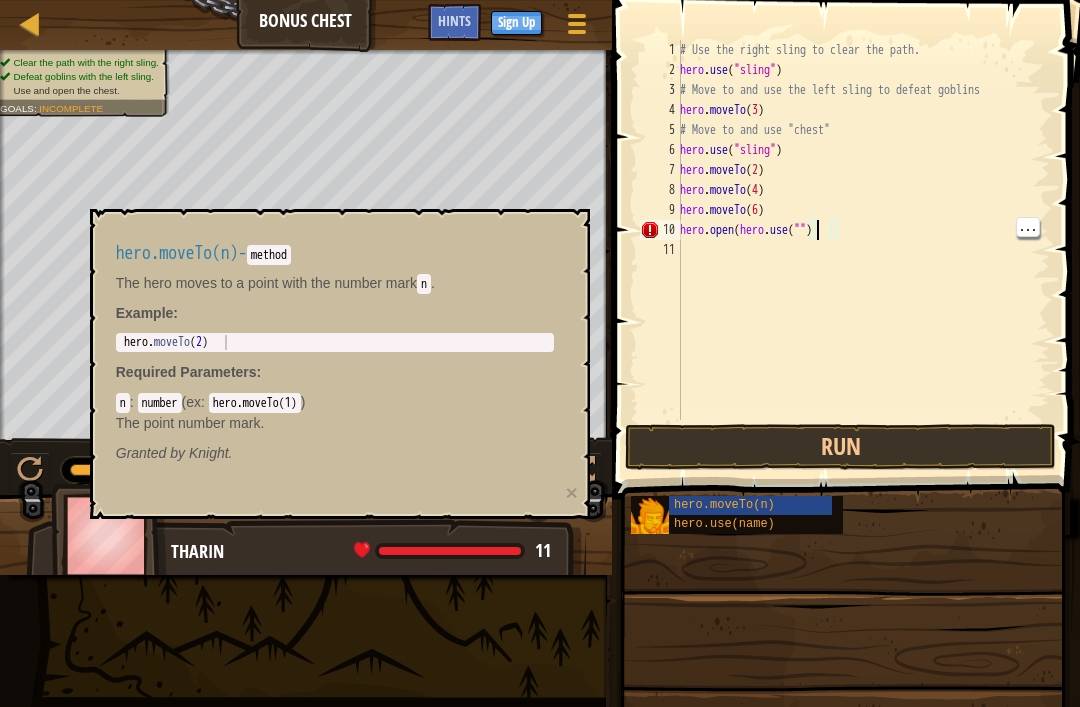 click on "# Use the right sling to clear the path. hero . use ( "sling" ) # Move to and use the left sling to defeat goblins hero . moveTo ( [NUMBER] ) # Move to and use "chest" hero . use ( "sling" ) hero . moveTo ( [NUMBER] ) hero . moveTo ( [NUMBER] ) hero . moveTo ( [NUMBER] ) hero . open ( hero . use ( "" )" at bounding box center [863, 250] 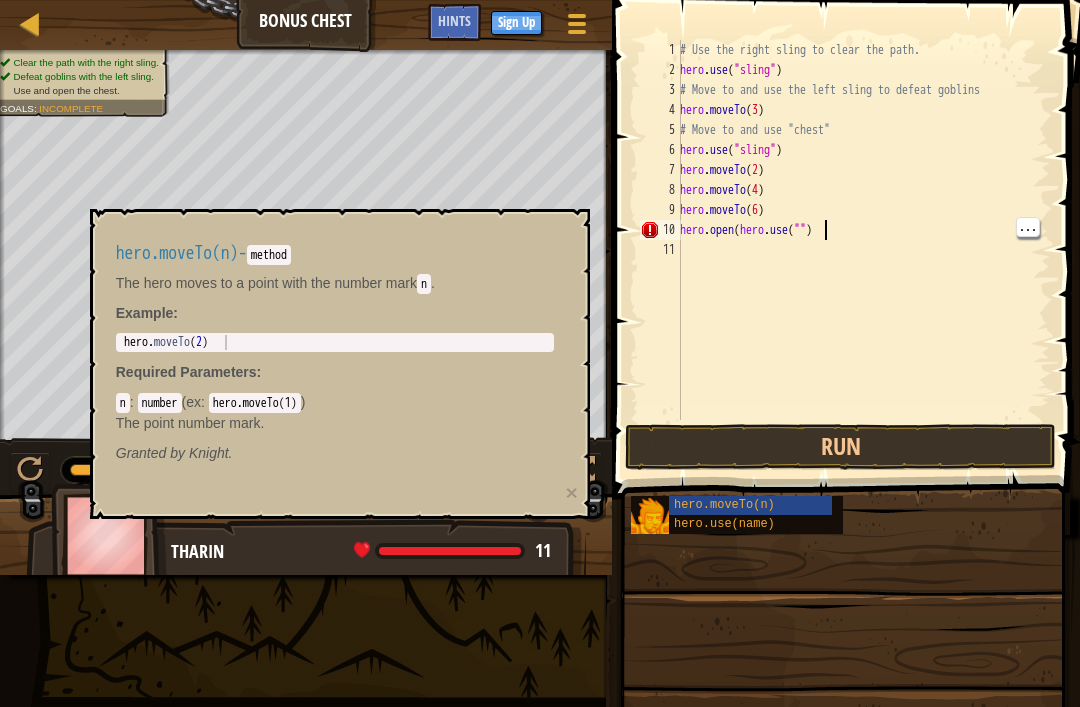 click on "# Use the right sling to clear the path. hero . use ( "sling" ) # Move to and use the left sling to defeat goblins hero . moveTo ( [NUMBER] ) # Move to and use "chest" hero . use ( "sling" ) hero . moveTo ( [NUMBER] ) hero . moveTo ( [NUMBER] ) hero . moveTo ( [NUMBER] ) hero . open ( hero . use ( "" )" at bounding box center (863, 250) 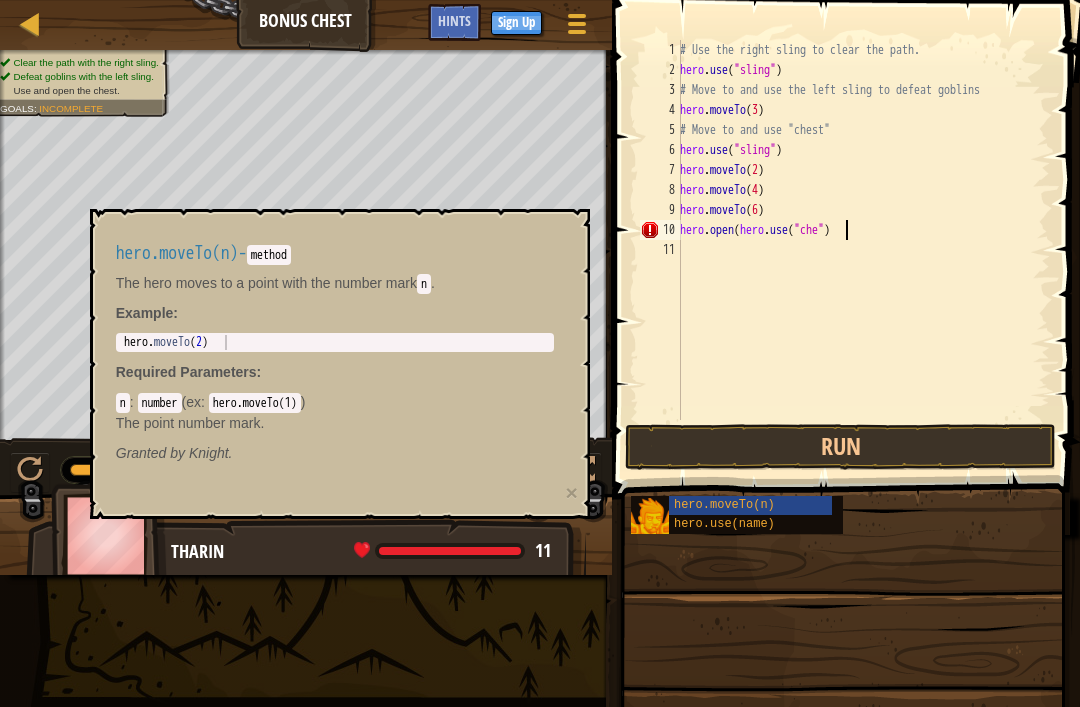 scroll, scrollTop: 10, scrollLeft: 14, axis: both 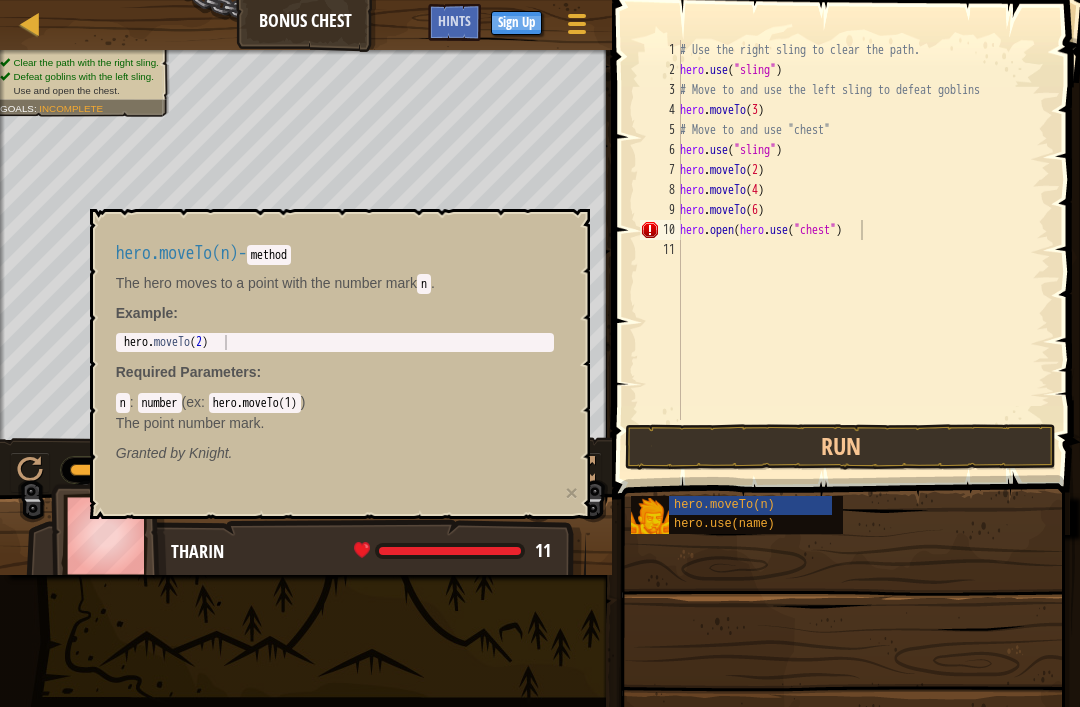 click on "Run" at bounding box center [840, 447] 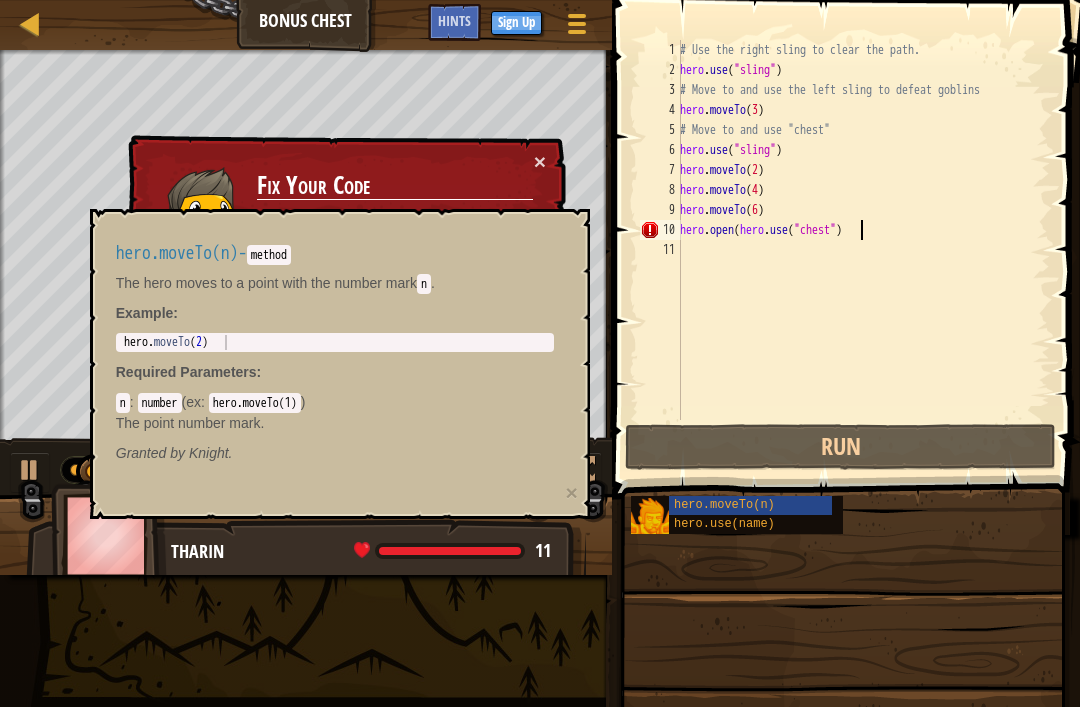 click on "hero.moveTo(n)" at bounding box center (724, 505) 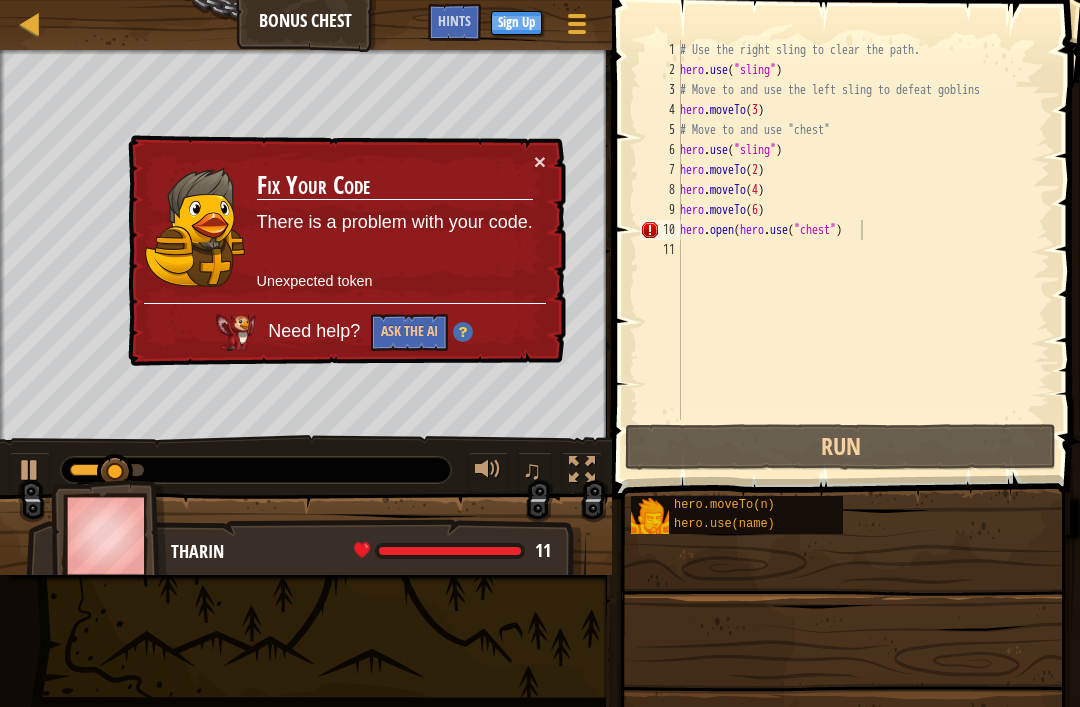 click on "Ask the AI" at bounding box center [409, 332] 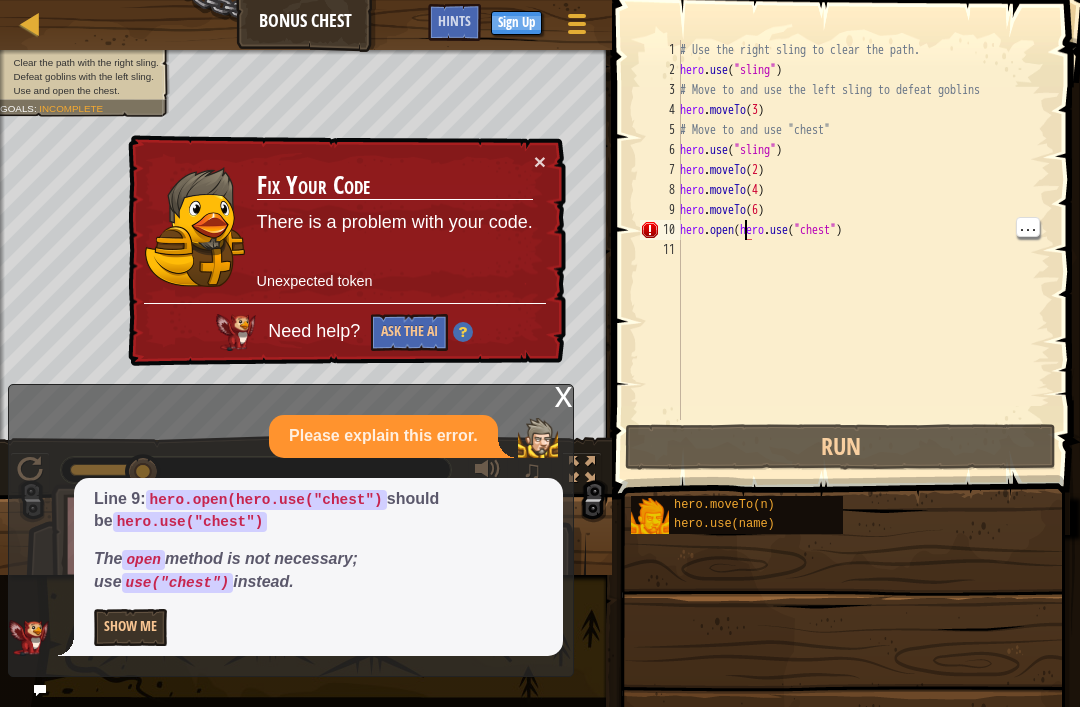 click on "×" at bounding box center [540, 161] 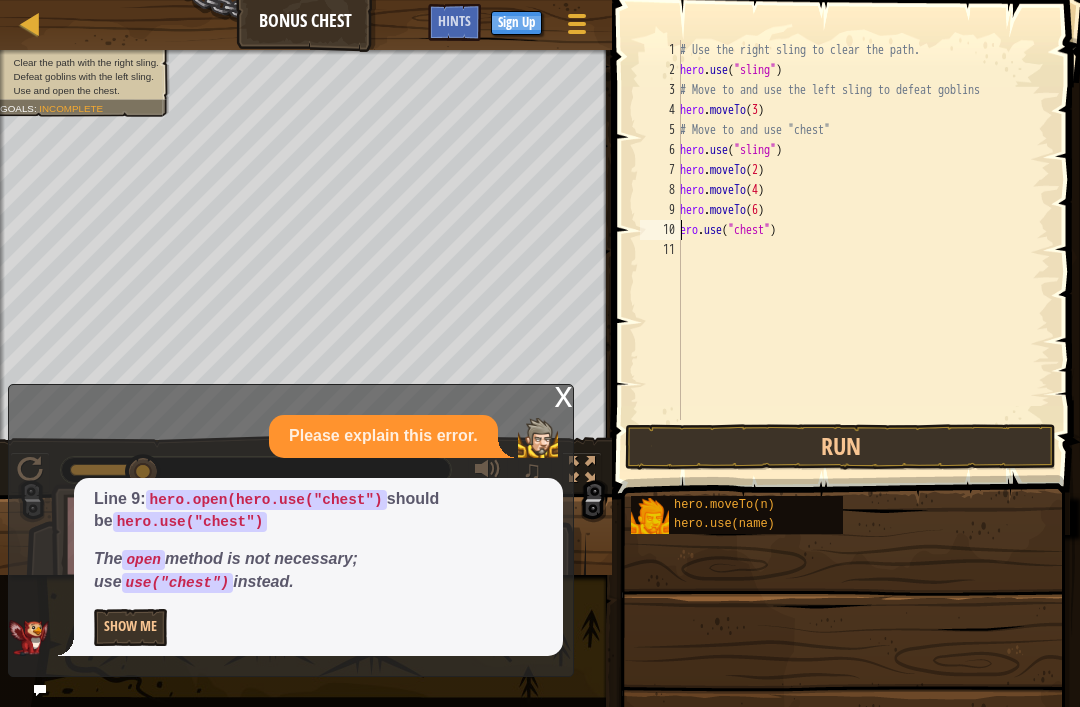 scroll, scrollTop: 10, scrollLeft: 1, axis: both 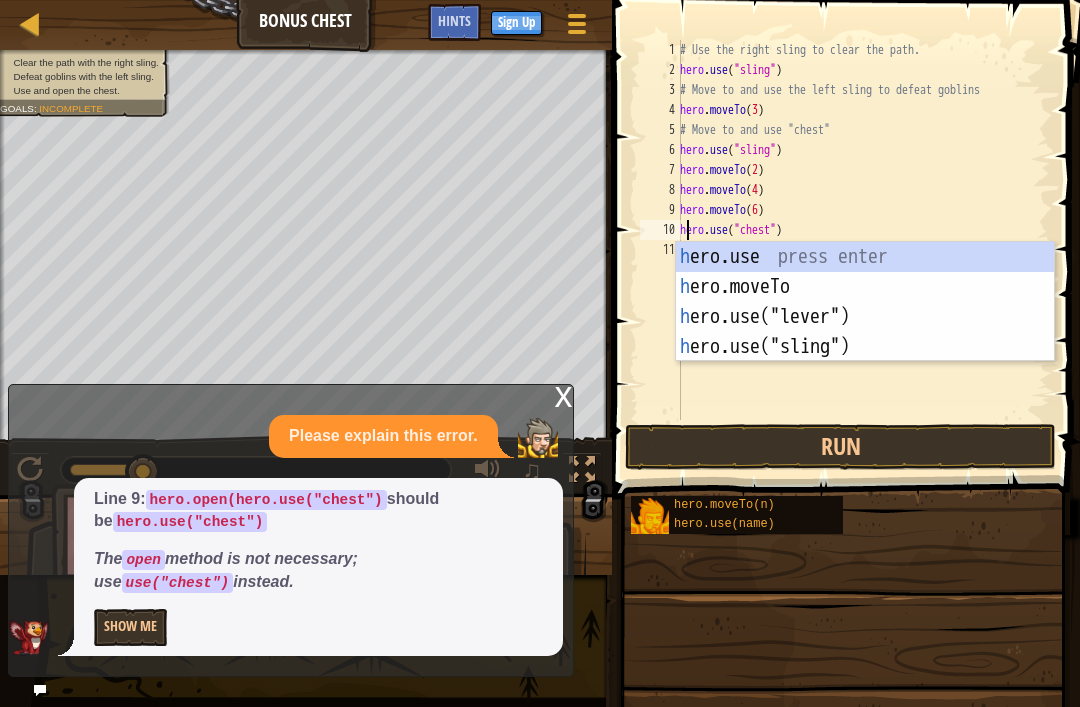 type on "hero.use("chest")" 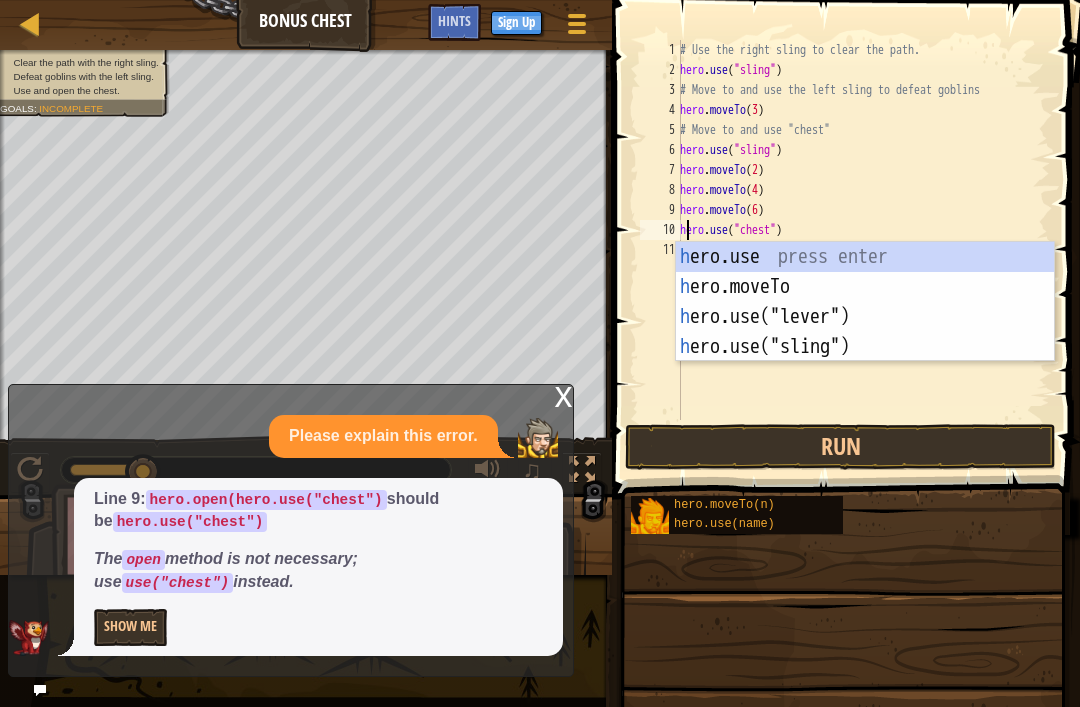 click at bounding box center (843, 771) 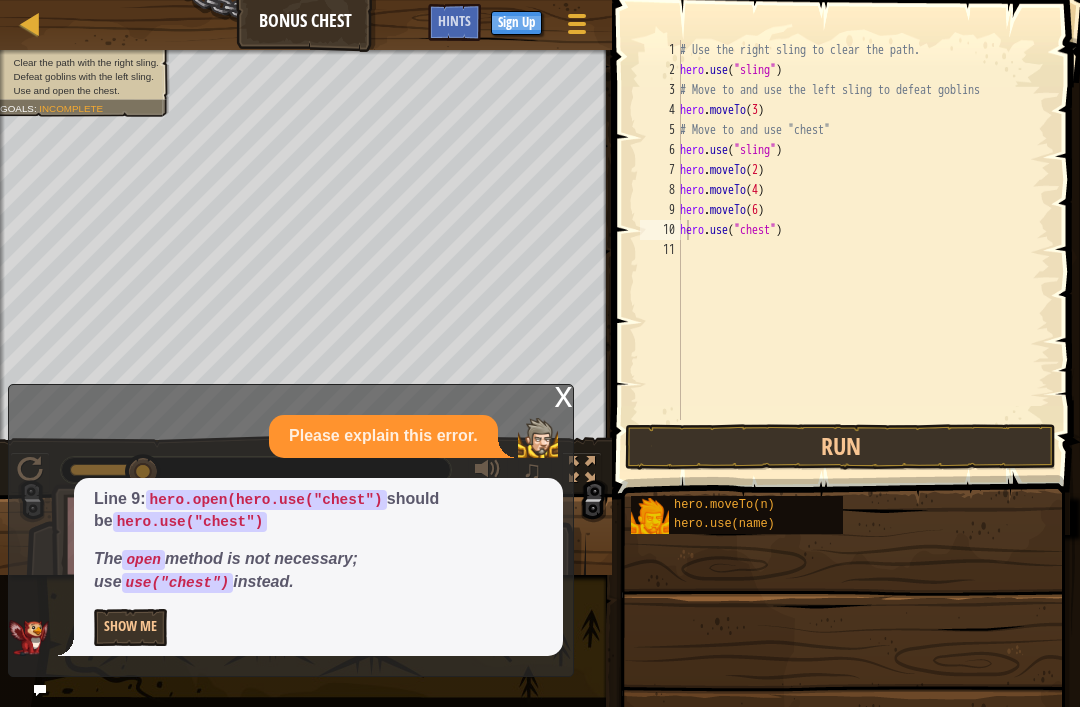 click on "Run" at bounding box center [840, 447] 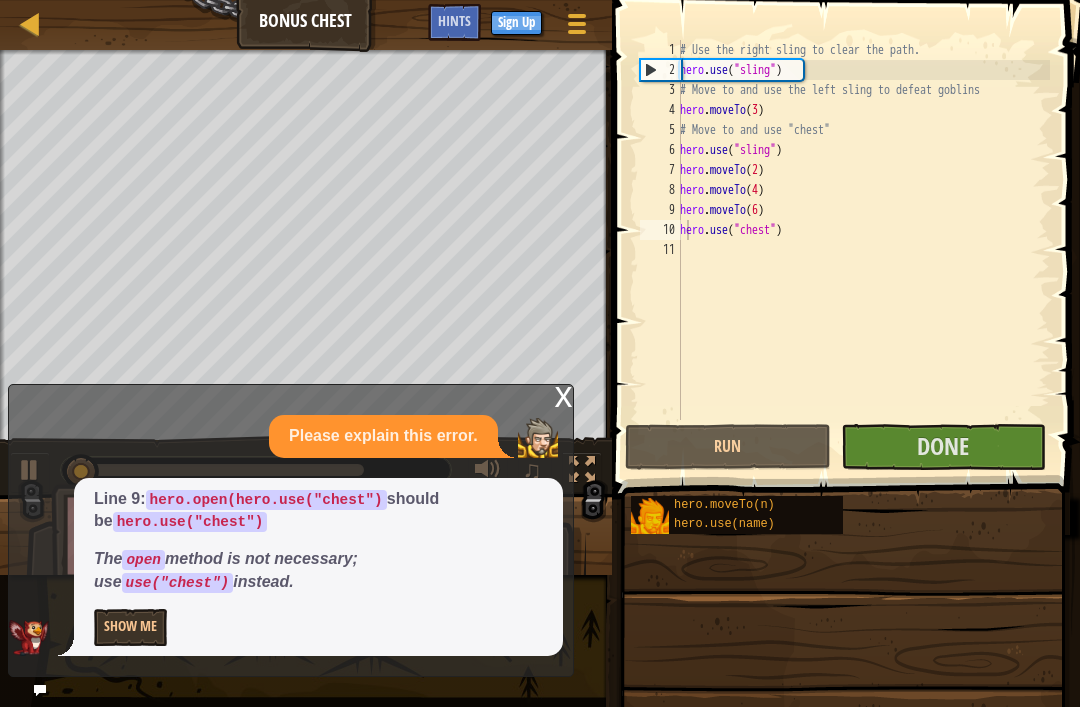 click on "Done" at bounding box center [943, 447] 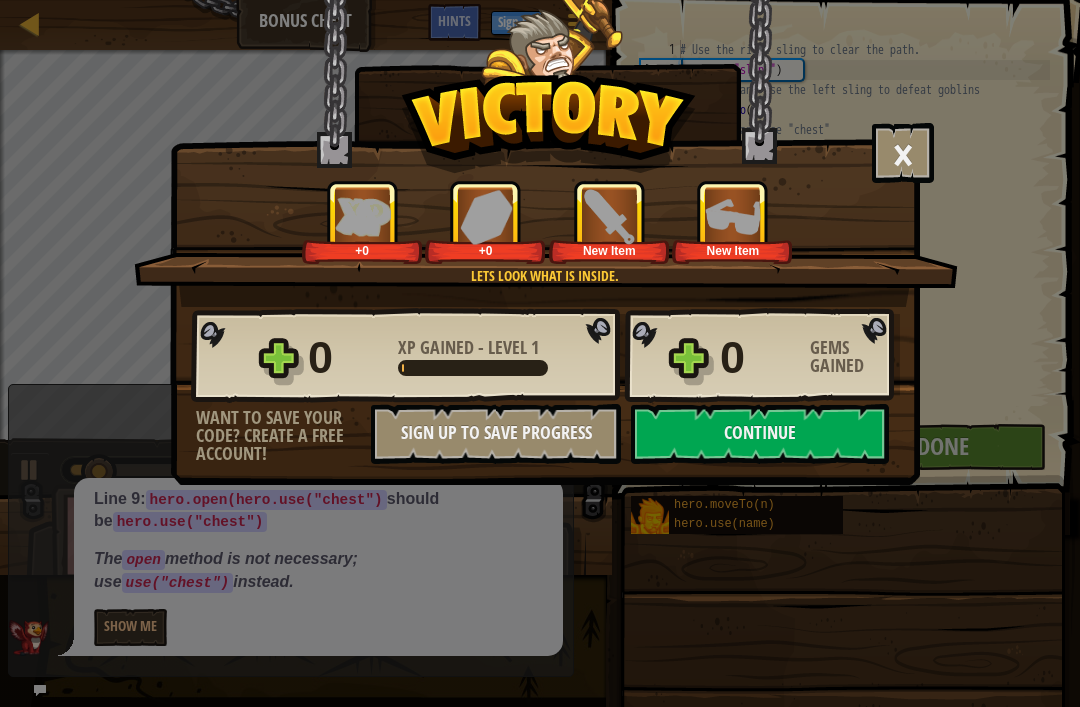 click on "Continue" at bounding box center (760, 434) 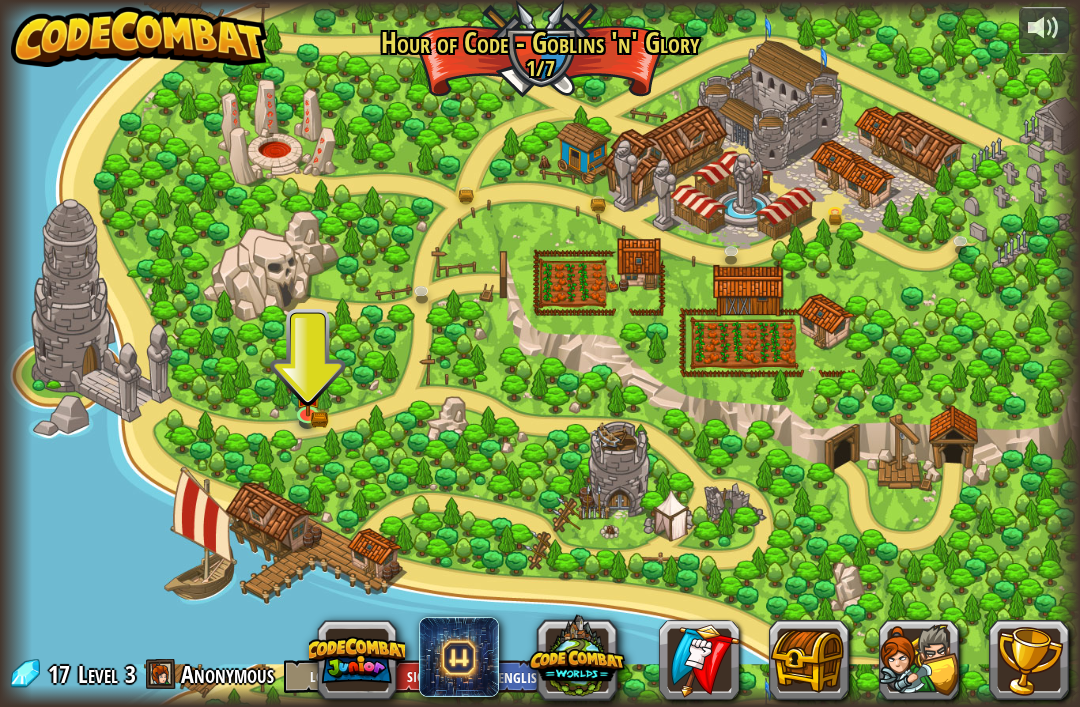 click at bounding box center [310, 416] 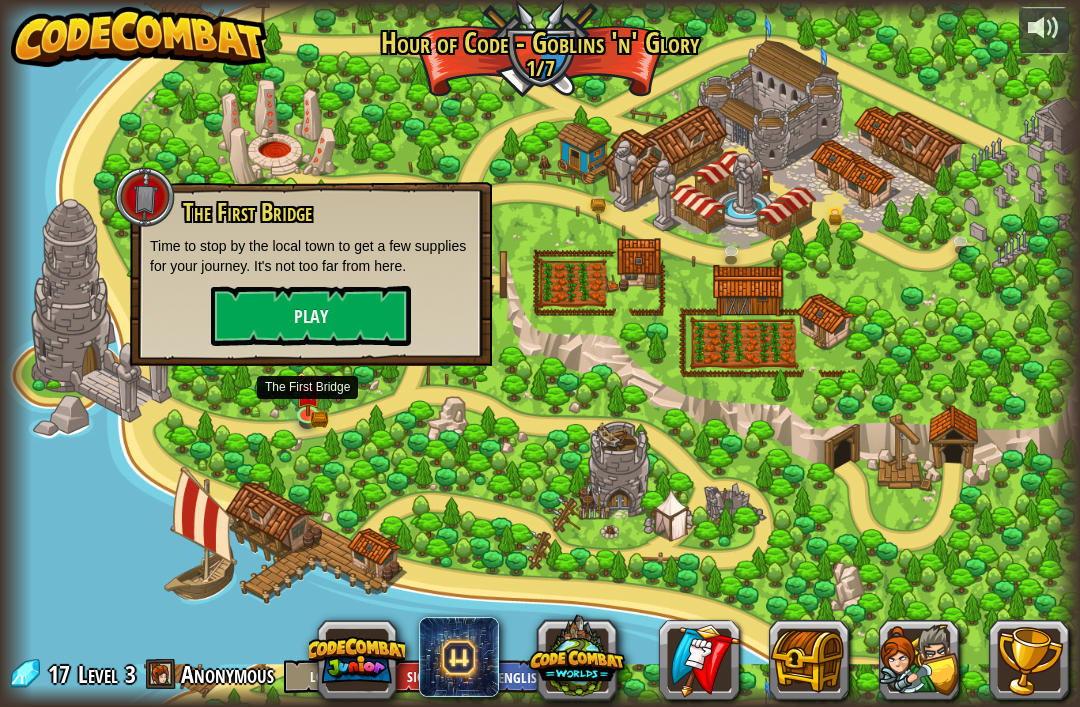 click on "Play" at bounding box center (311, 316) 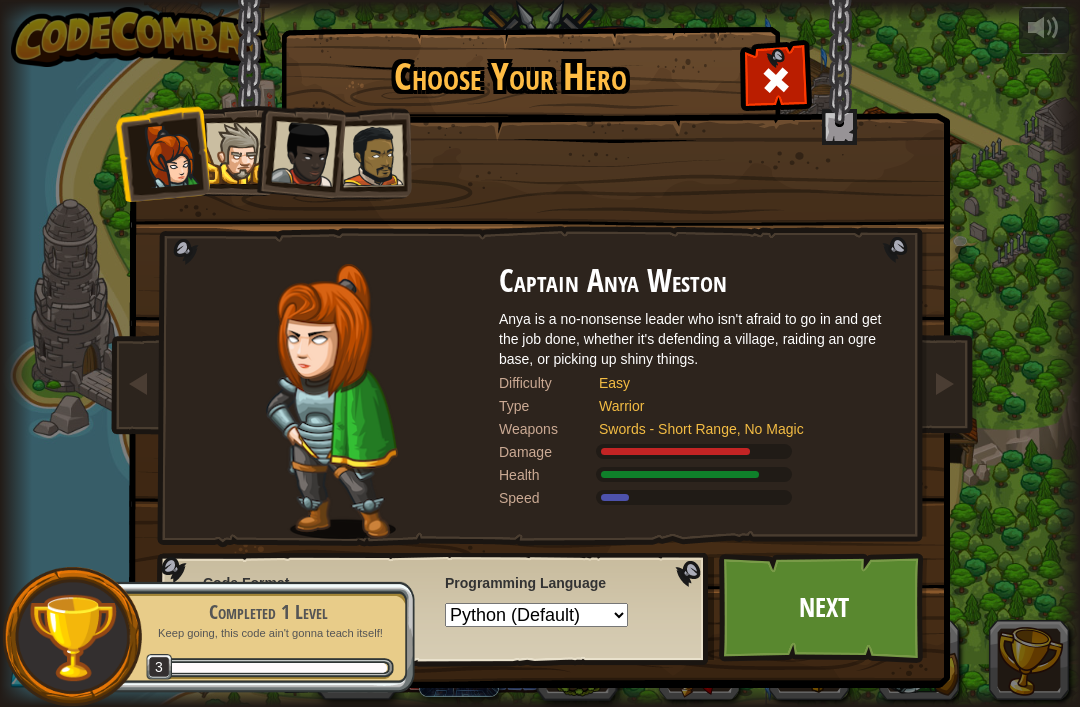 click at bounding box center [236, 153] 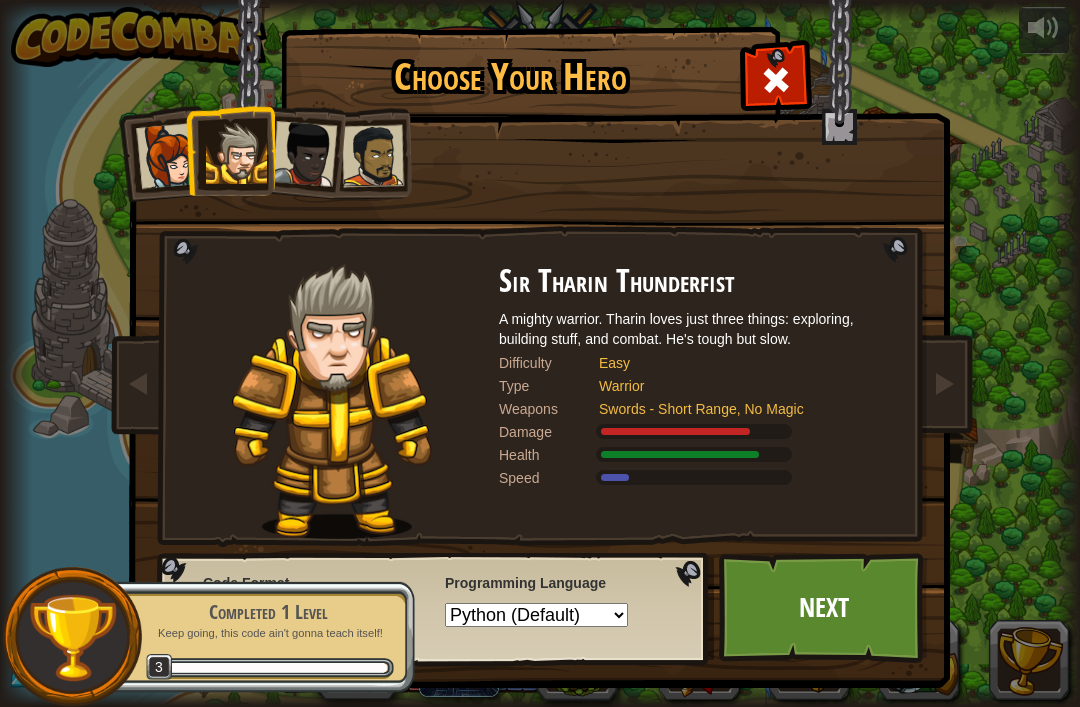 click on "Next" at bounding box center (823, 608) 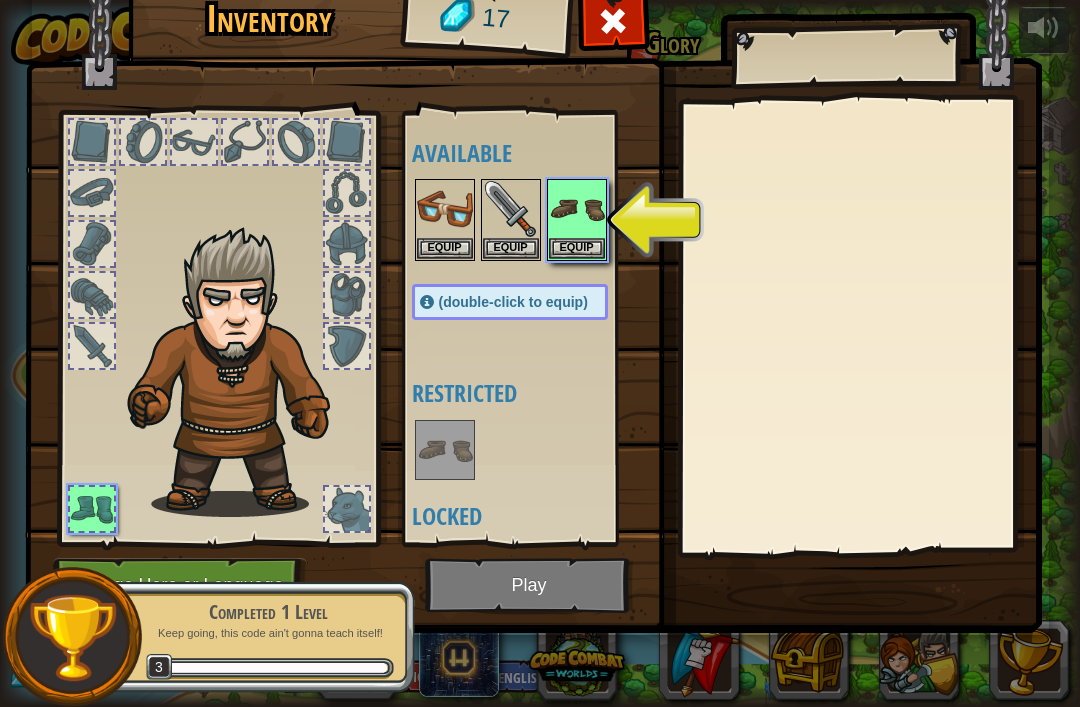 click on "Equip" at bounding box center (577, 248) 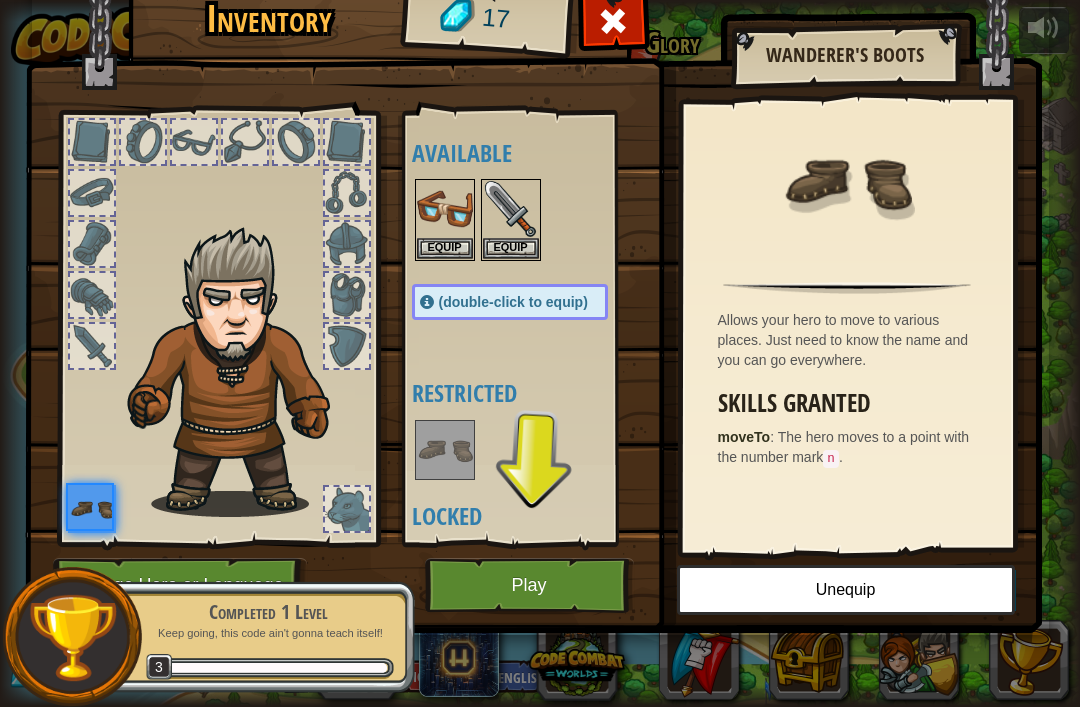 click at bounding box center [530, 220] 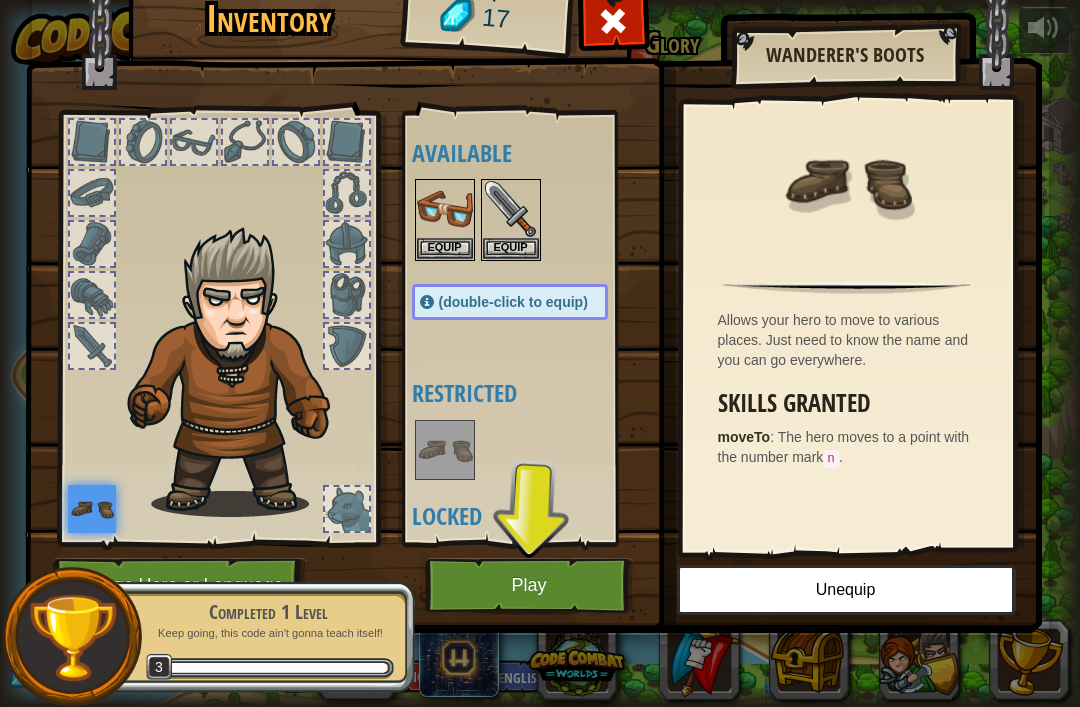 click on "Equip" at bounding box center (445, 248) 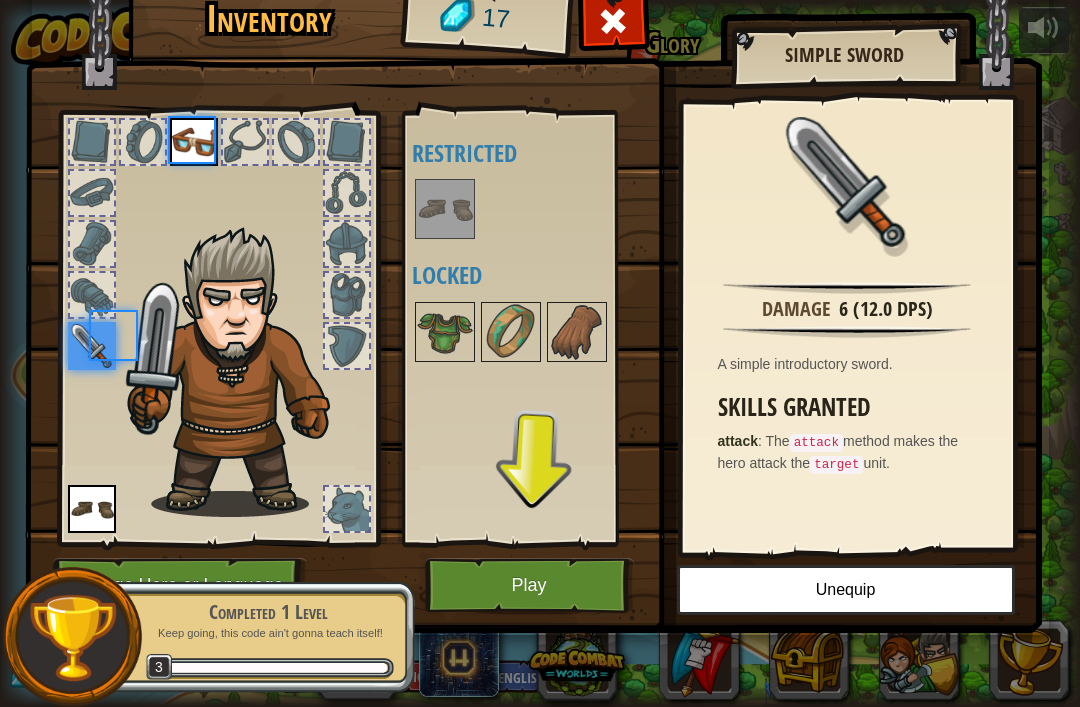 click on "Available Equip Equip Equip (double-click to equip) Restricted Locked" at bounding box center [530, 328] 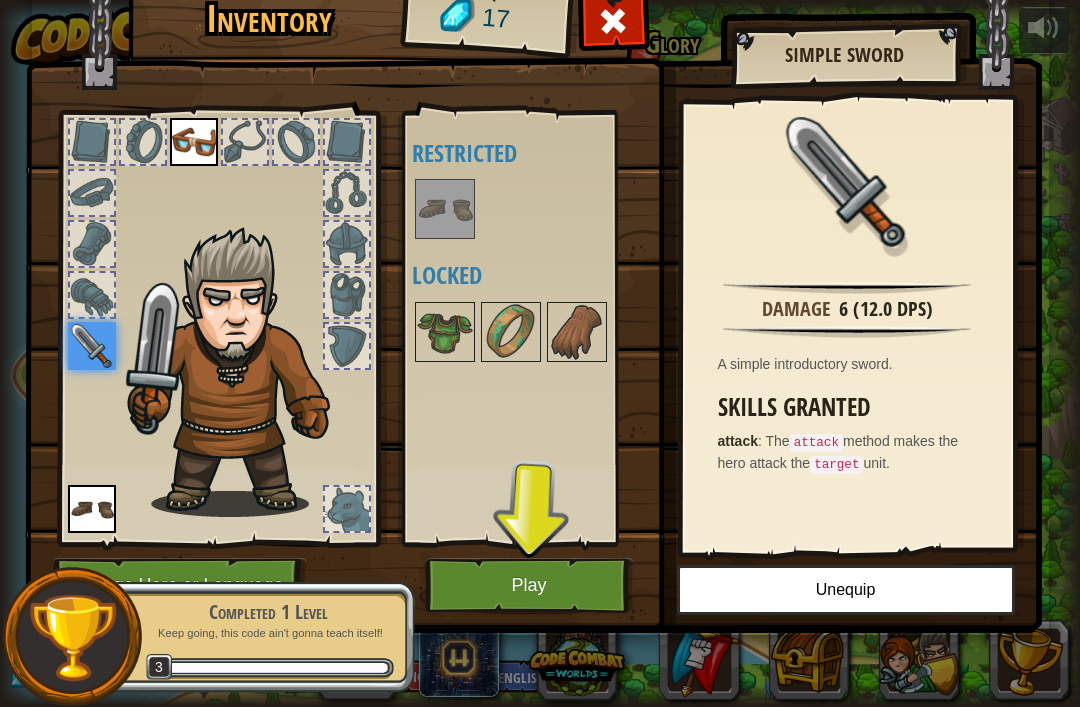 click at bounding box center [445, 332] 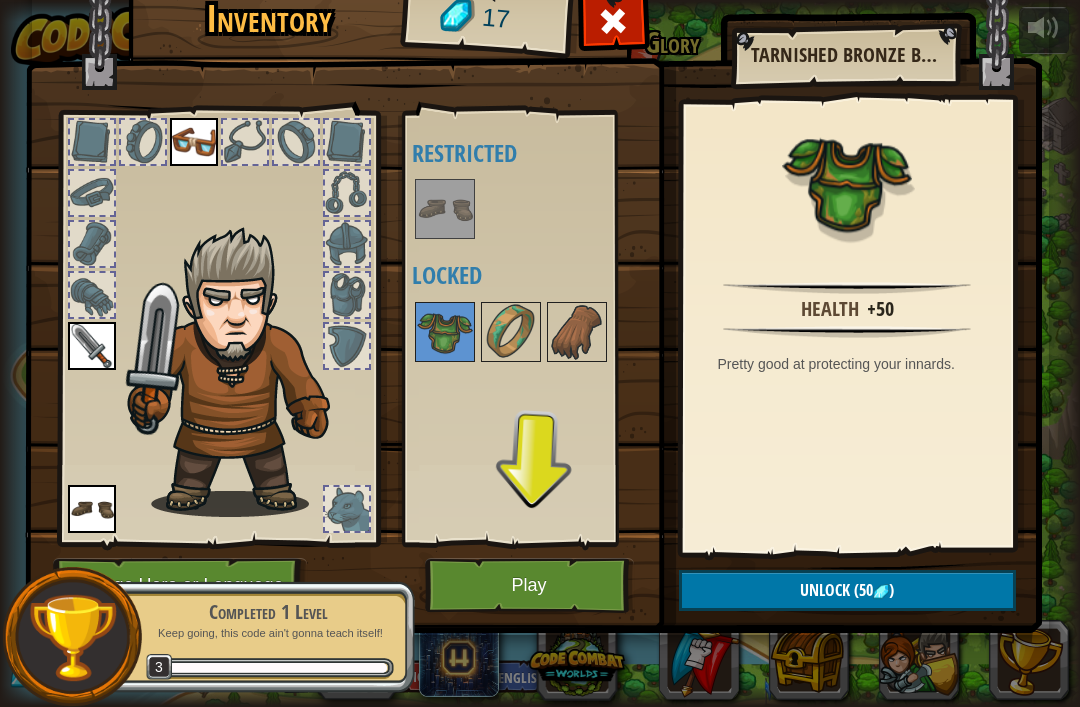 click at bounding box center [533, 270] 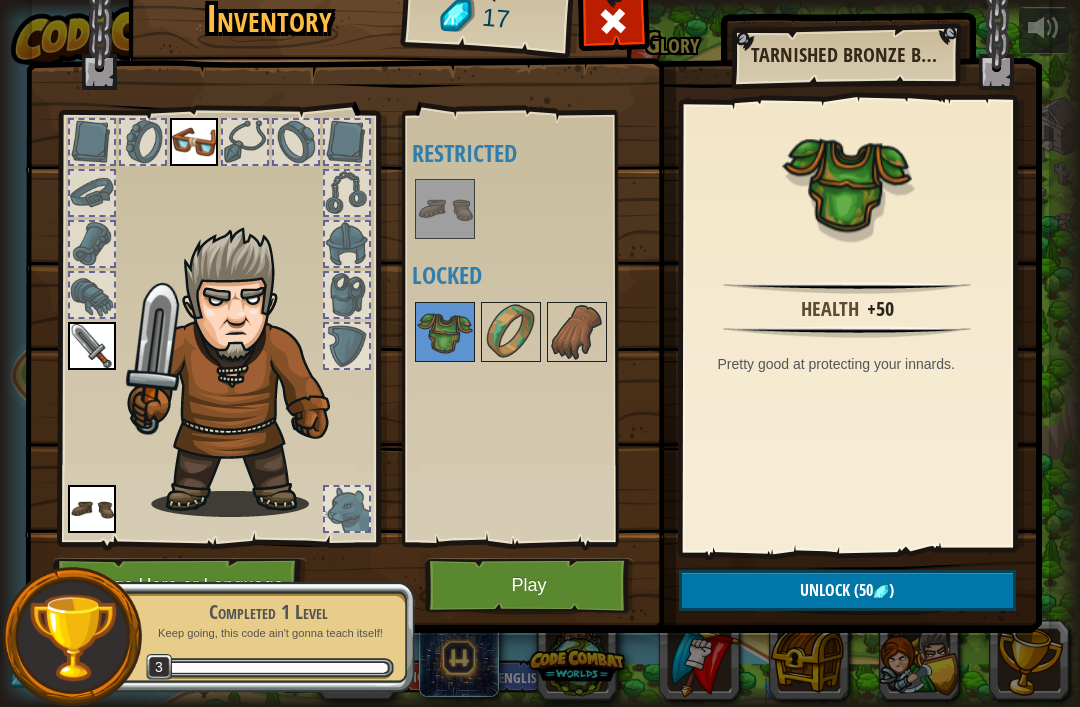 click at bounding box center [881, 592] 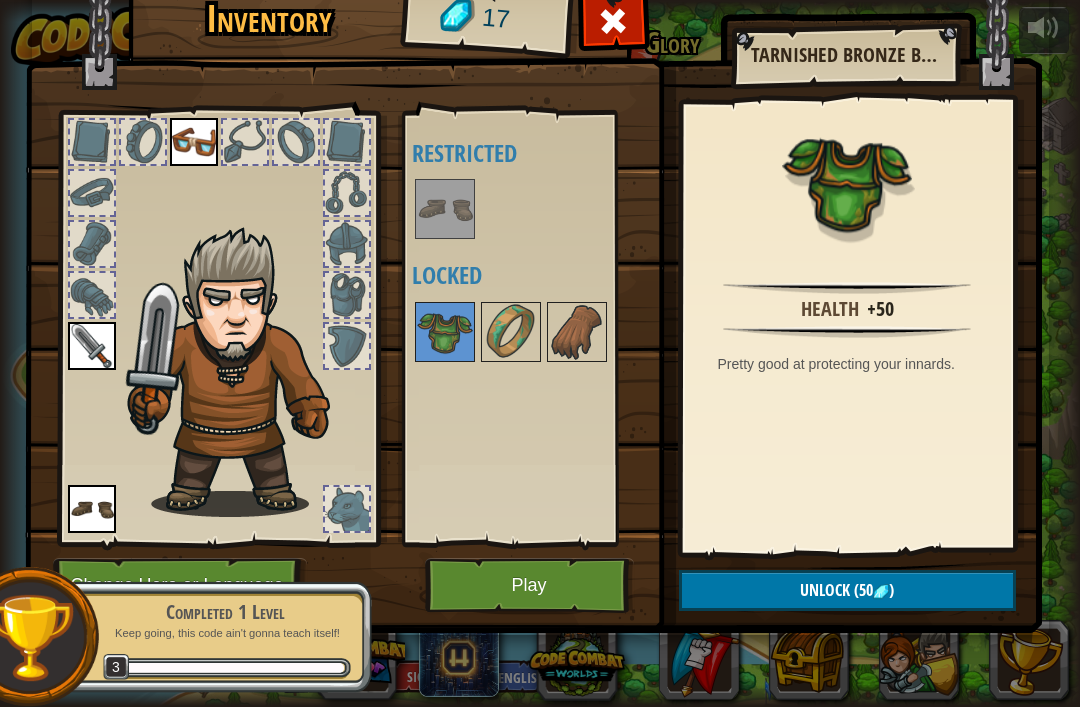 click on "Unlock" at bounding box center (825, 590) 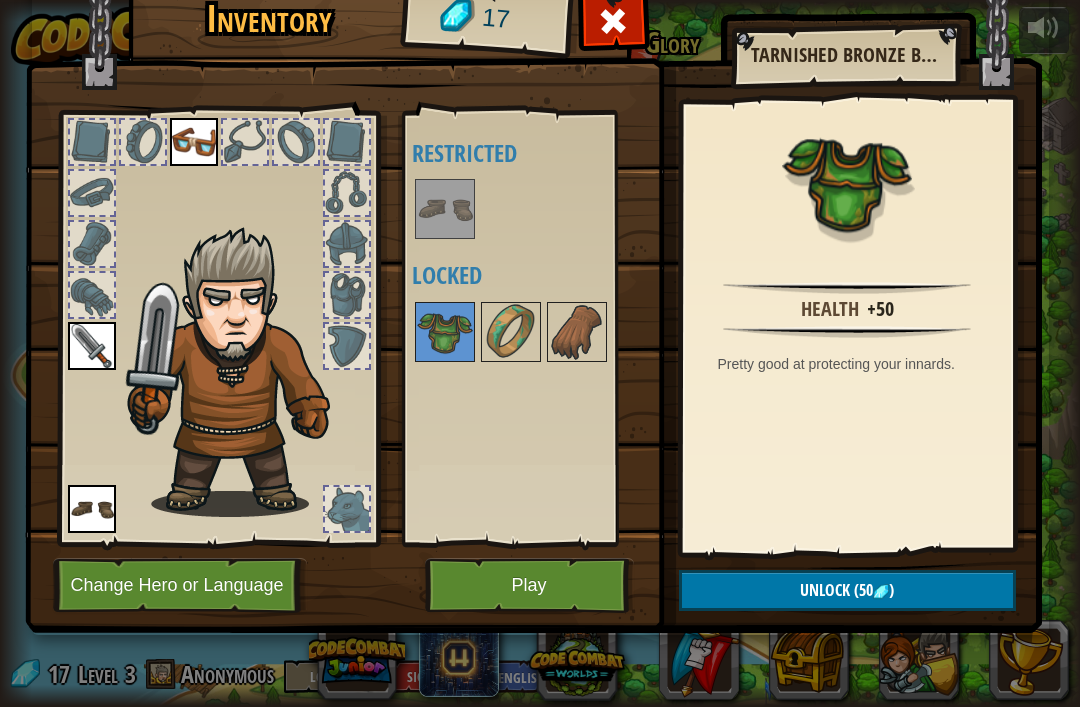 click on "Unlock (50 )" at bounding box center (847, 590) 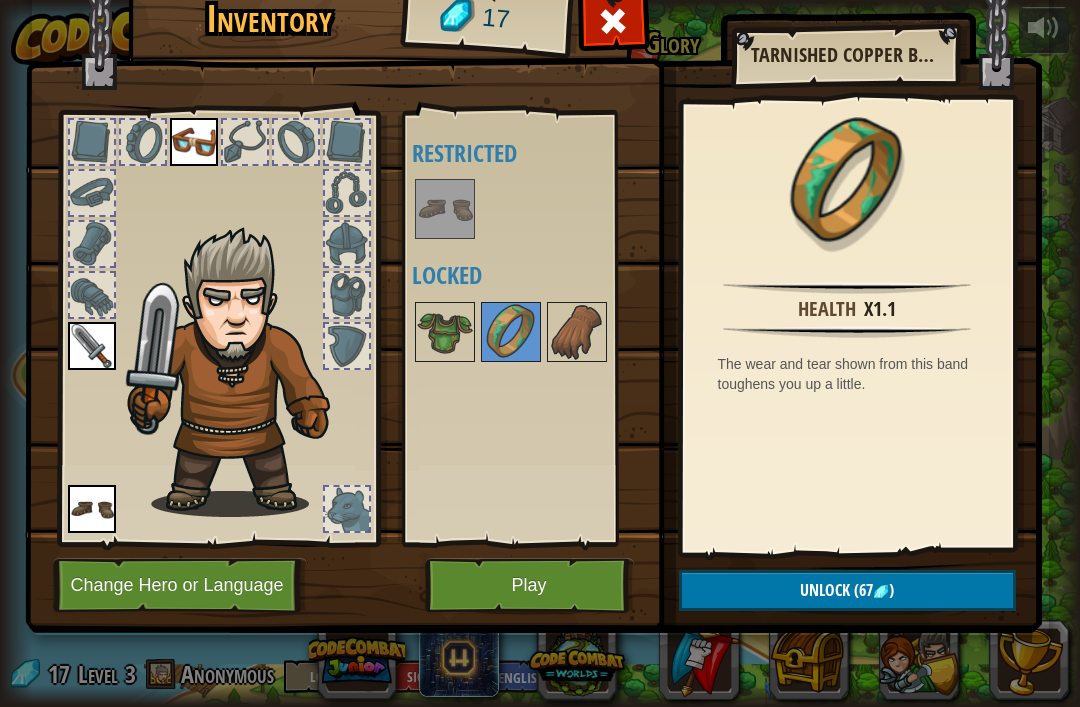 click on "Unlock ([NUMBER] )" at bounding box center [847, 590] 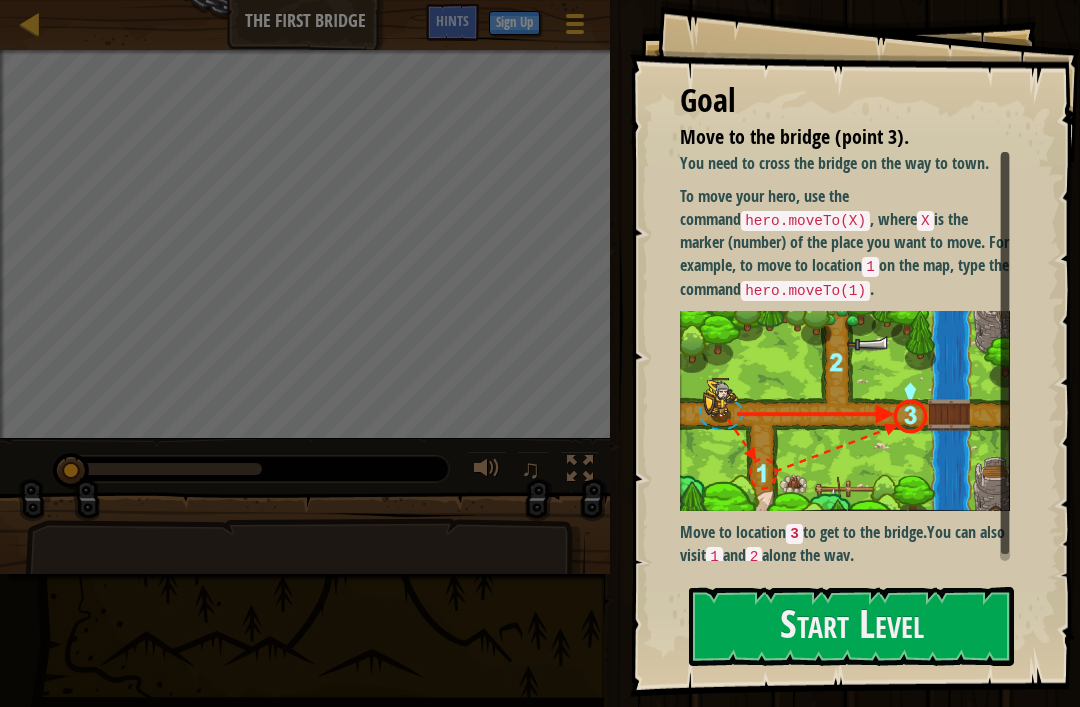 click on "Move to location  [NUMBER]  to get to the bridge." at bounding box center [803, 532] 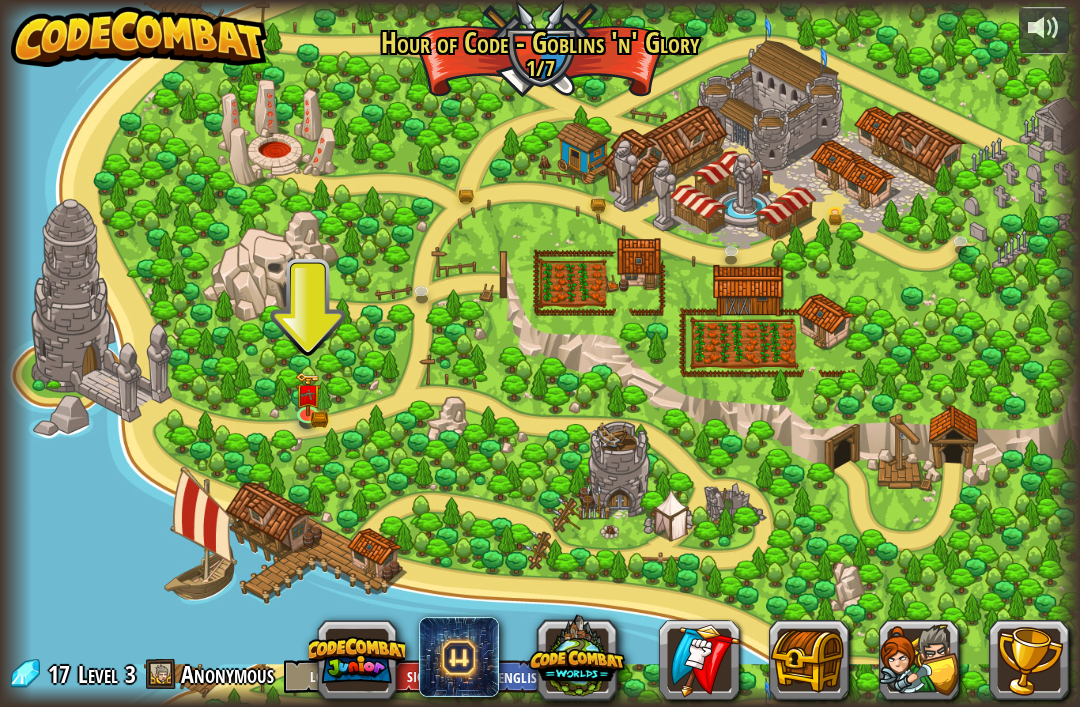 click at bounding box center [577, 656] 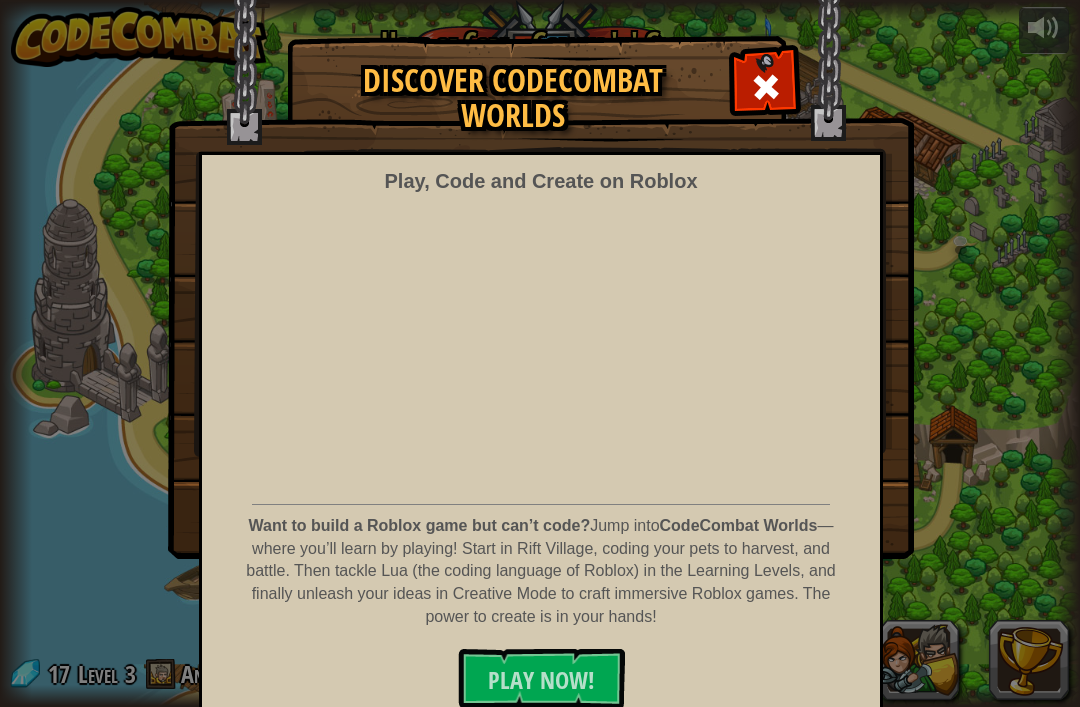 scroll, scrollTop: 26, scrollLeft: 0, axis: vertical 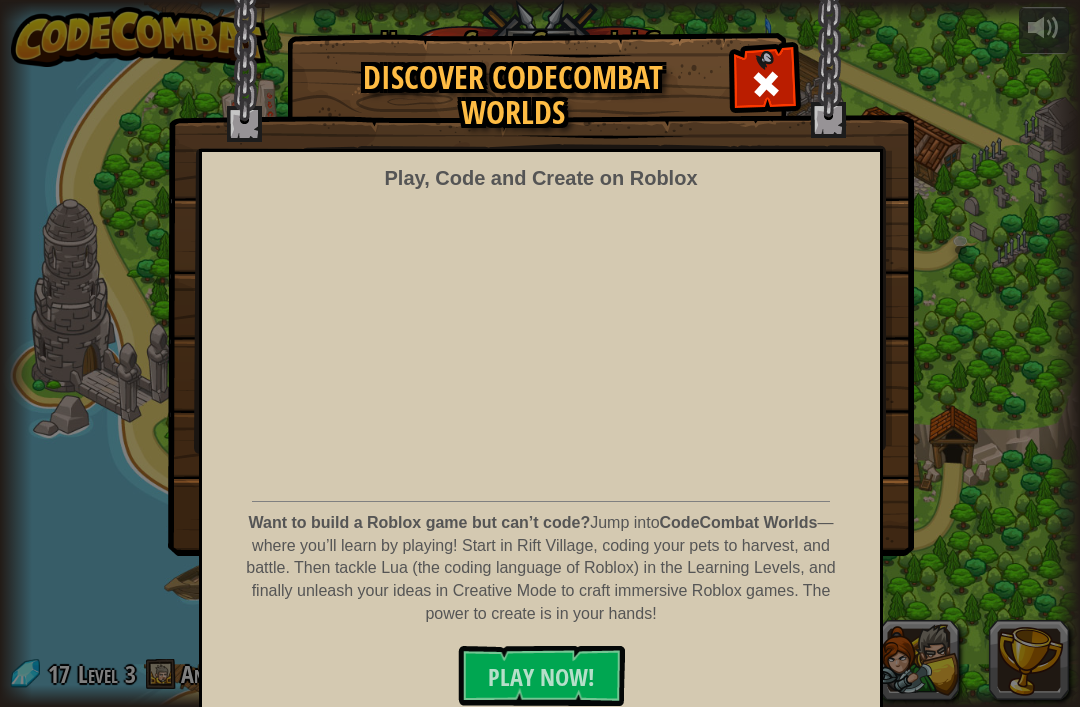 click at bounding box center [766, 84] 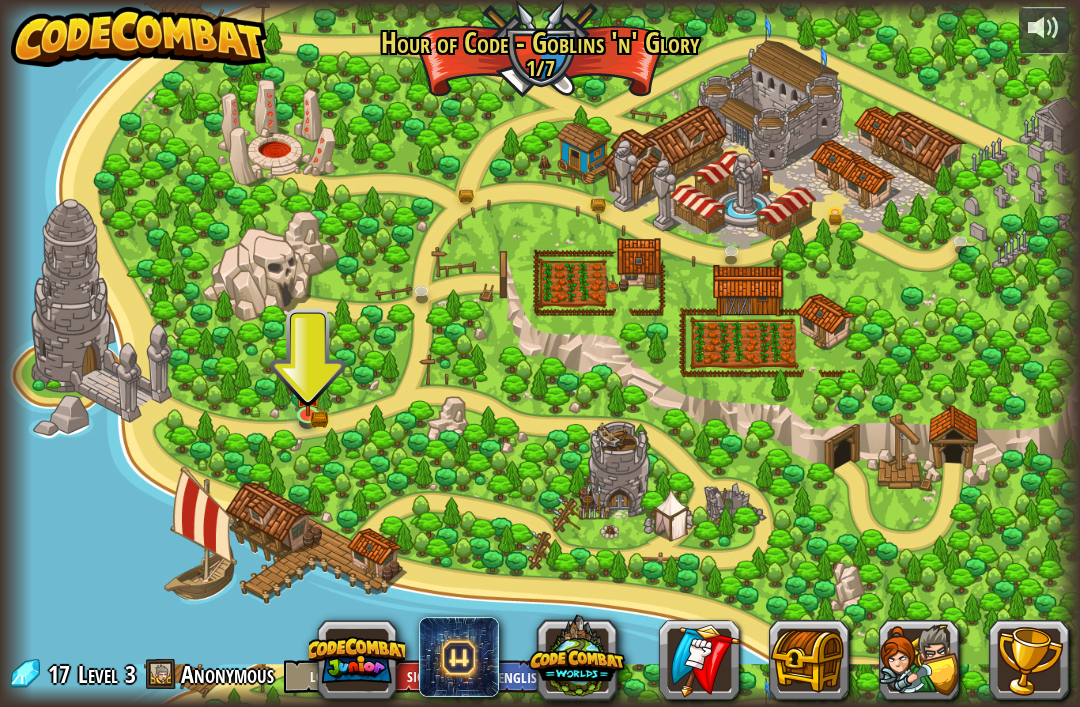 click at bounding box center [357, 660] 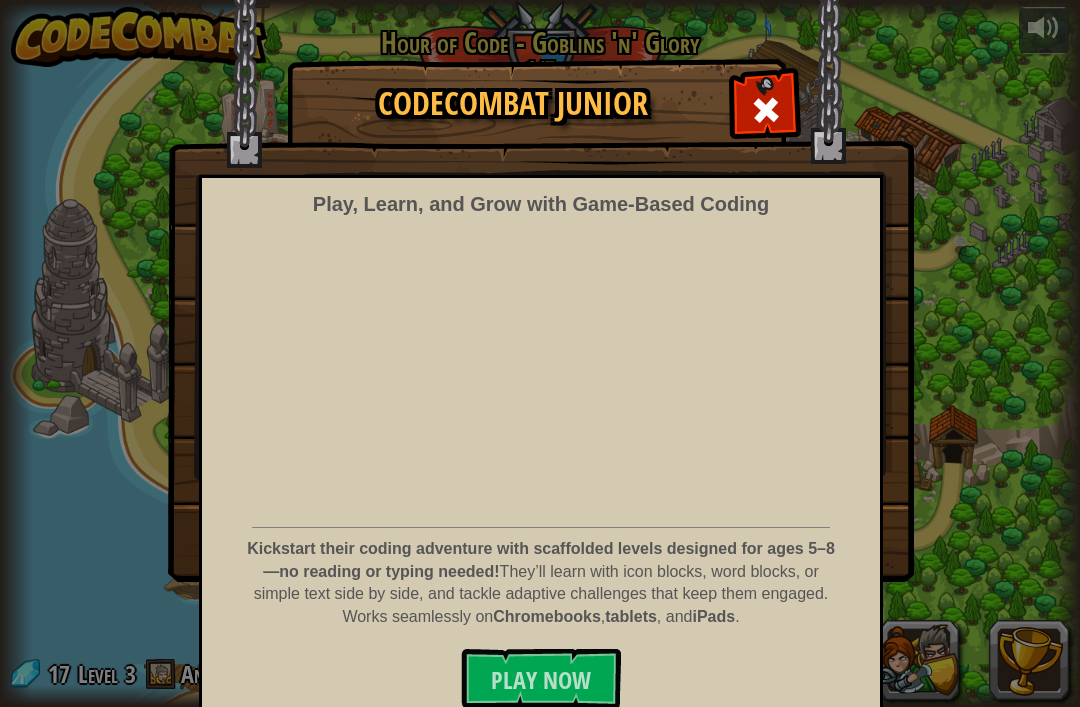 click at bounding box center [541, 291] 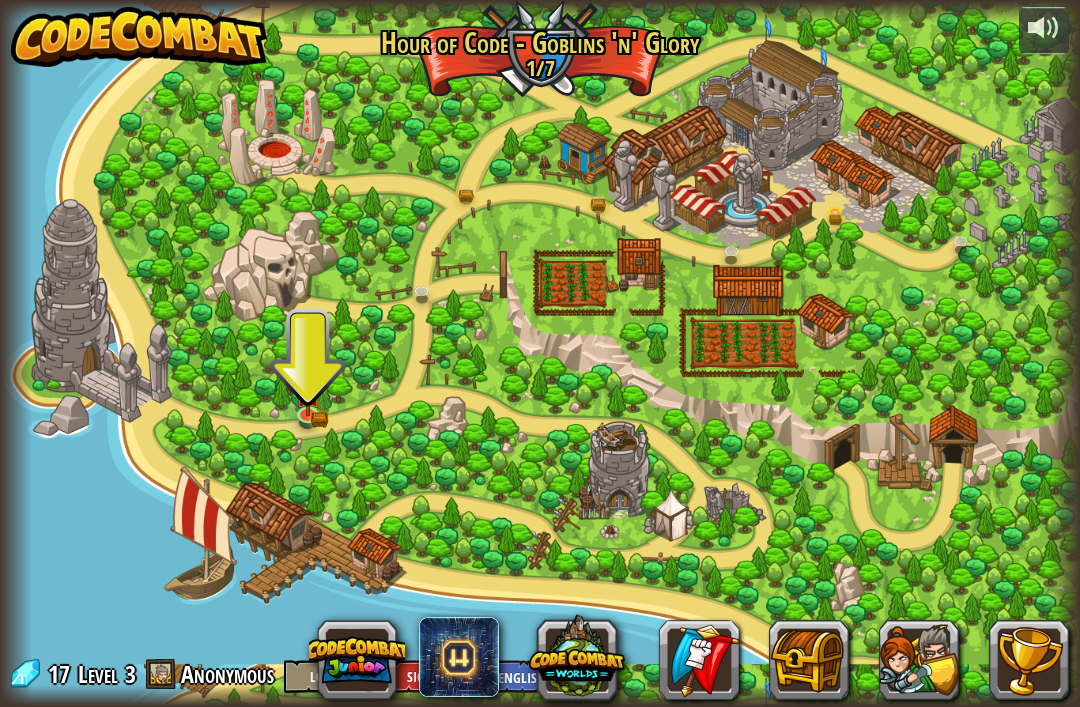 click at bounding box center (540, 354) 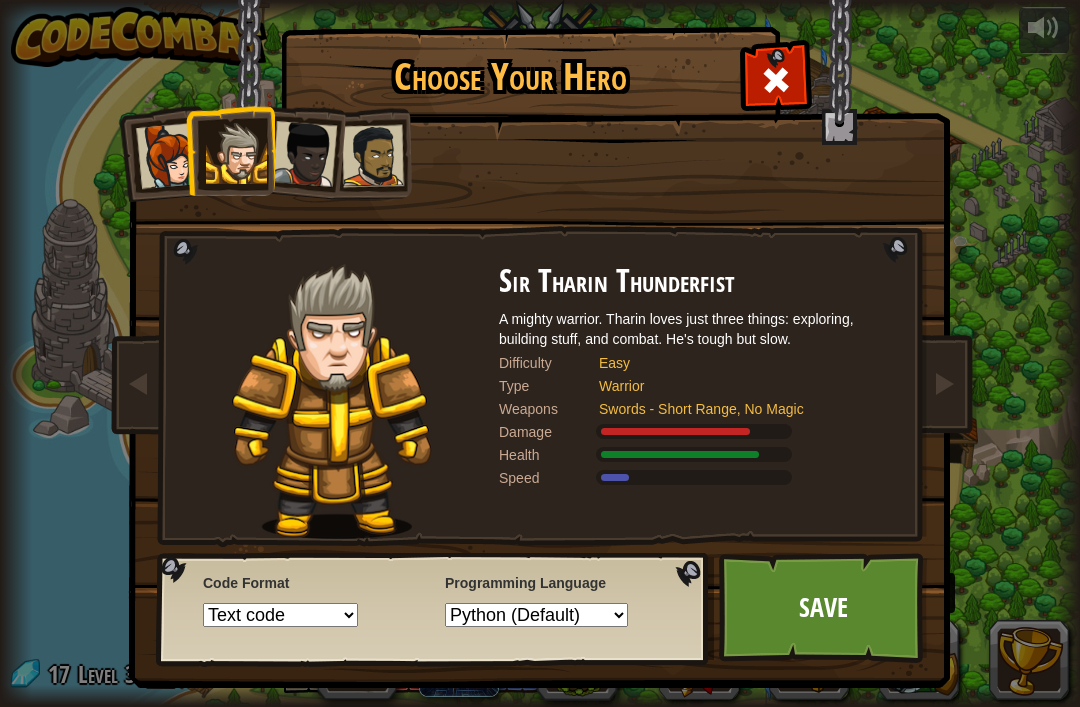 click on "Python (Default) JavaScript Lua C++ Java (Experimental)" at bounding box center (536, 615) 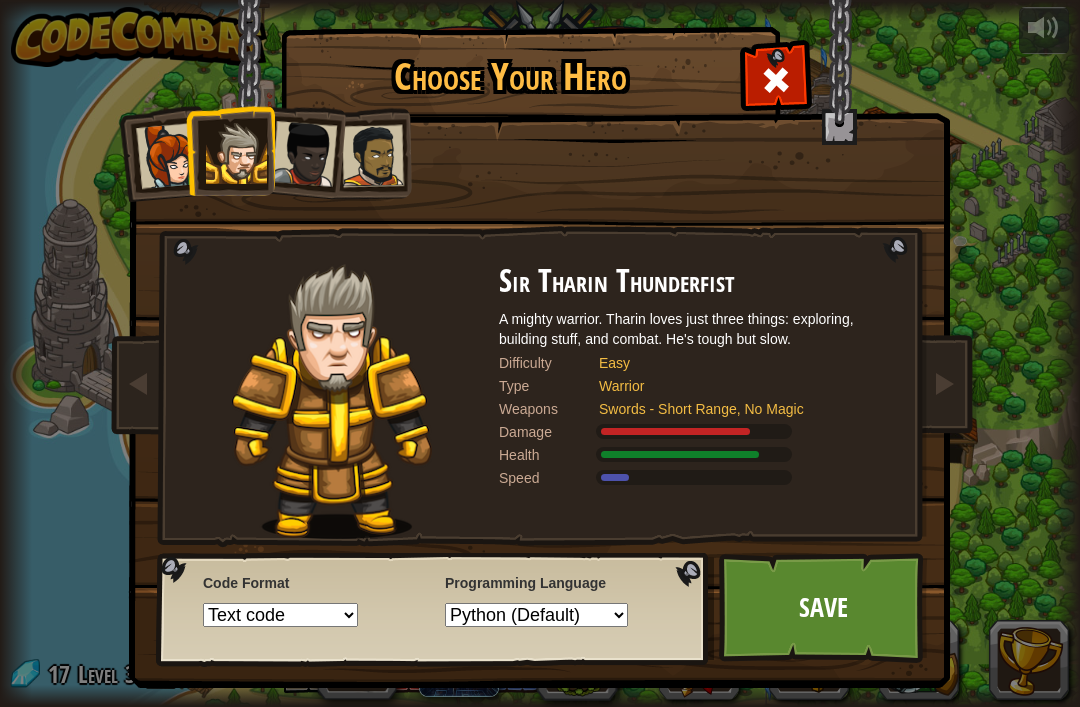 click on "Python (Default) JavaScript Lua C++ Java (Experimental)" at bounding box center (536, 615) 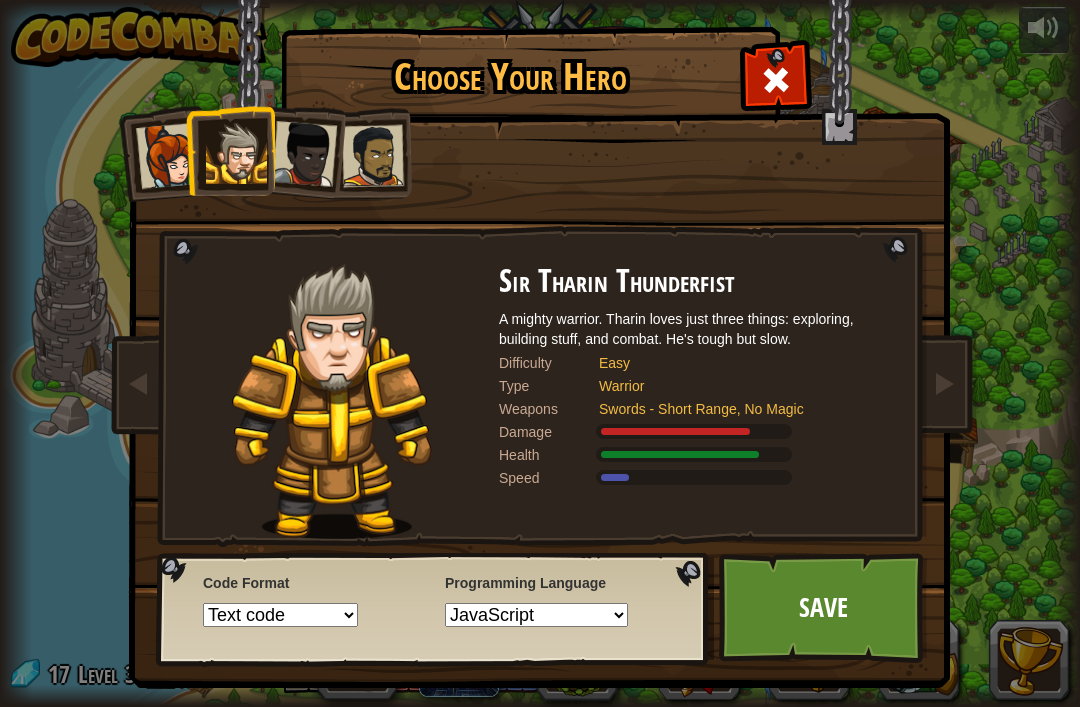 click on "Python (Default) JavaScript Lua C++ Java (Experimental)" at bounding box center [536, 615] 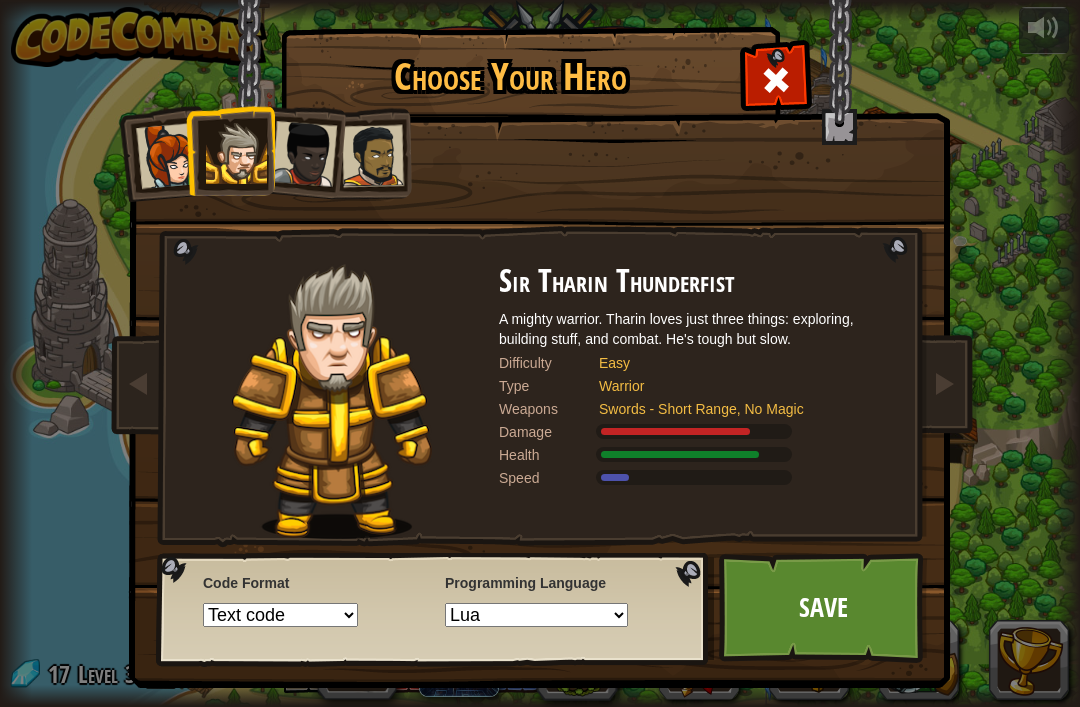 click on "Python (Default) JavaScript Lua C++ Java (Experimental)" at bounding box center (536, 615) 